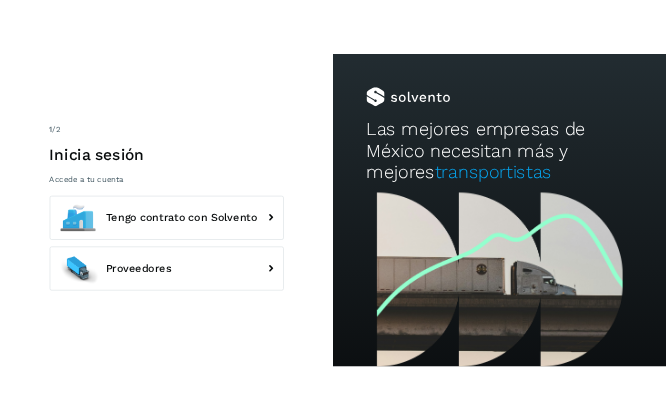 scroll, scrollTop: 0, scrollLeft: 0, axis: both 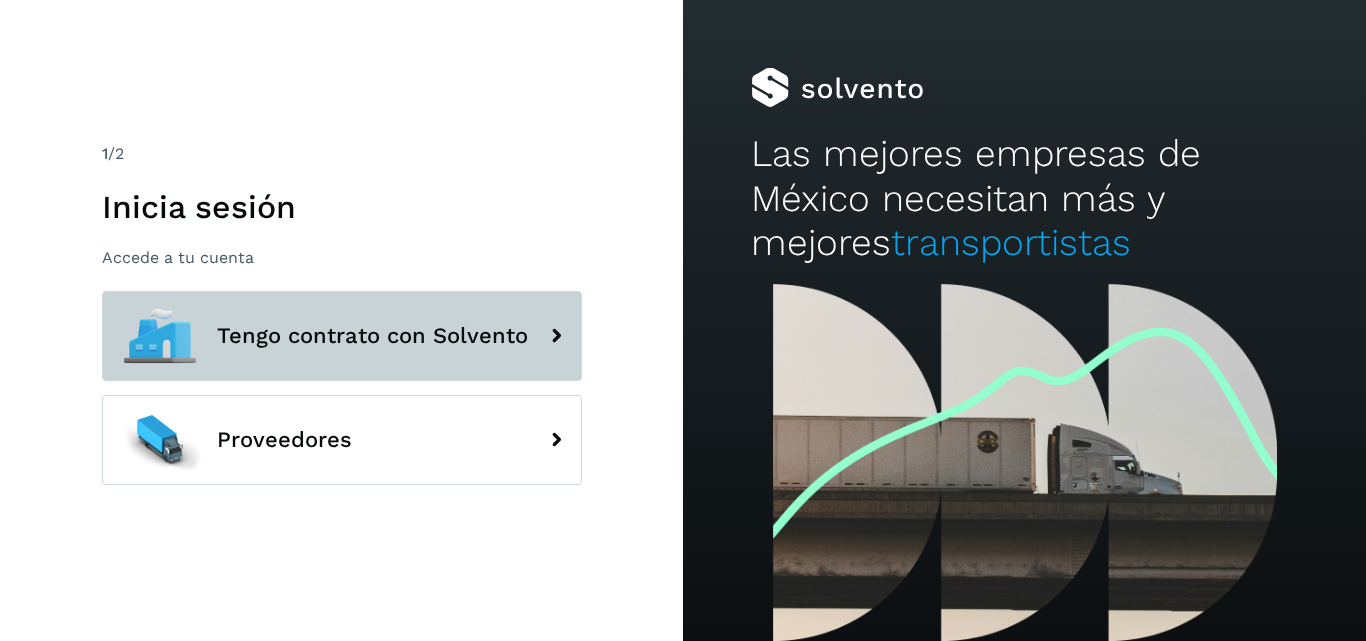 click on "Tengo contrato con Solvento" at bounding box center [342, 336] 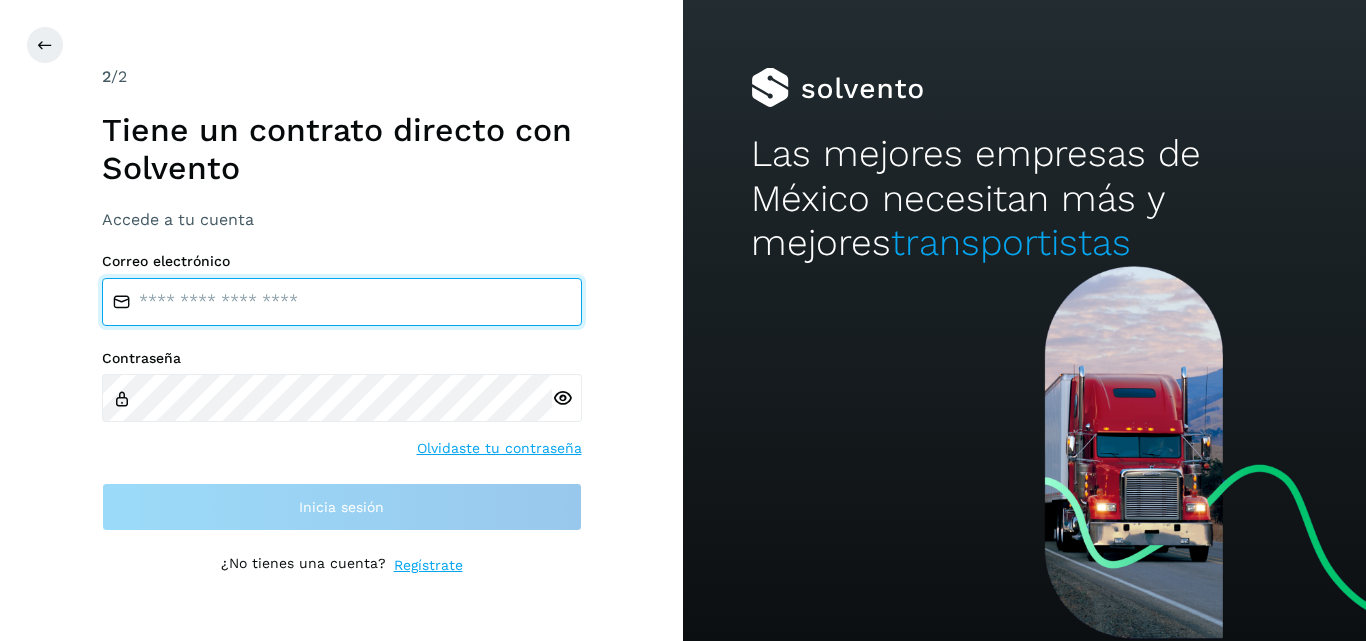 click at bounding box center [342, 302] 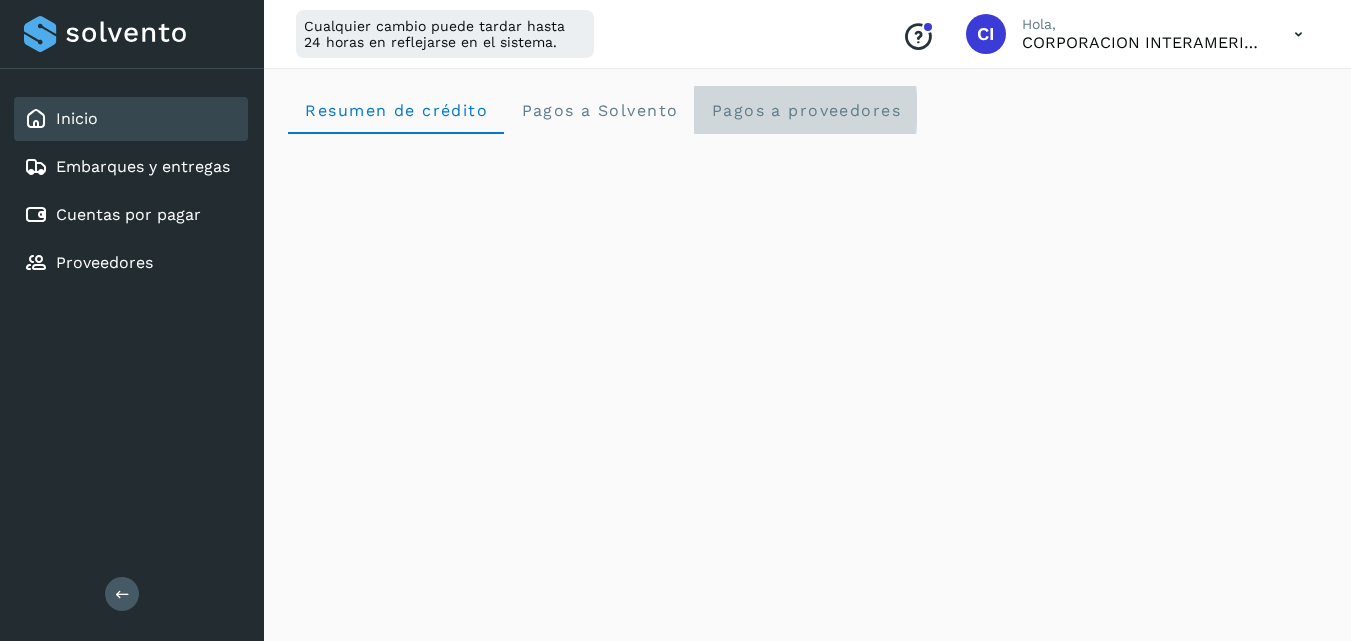 click on "Pagos a proveedores" 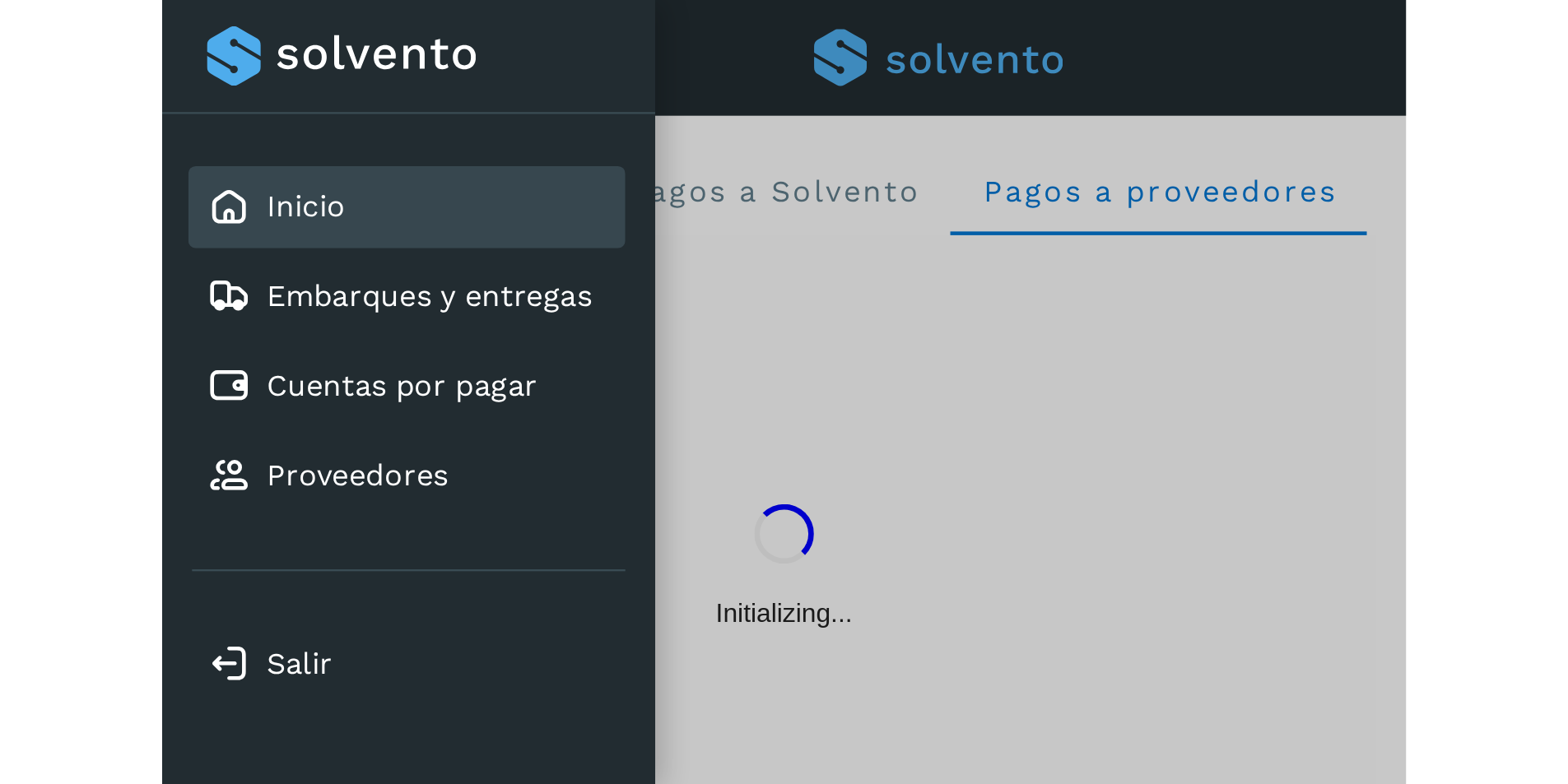 scroll, scrollTop: 0, scrollLeft: 0, axis: both 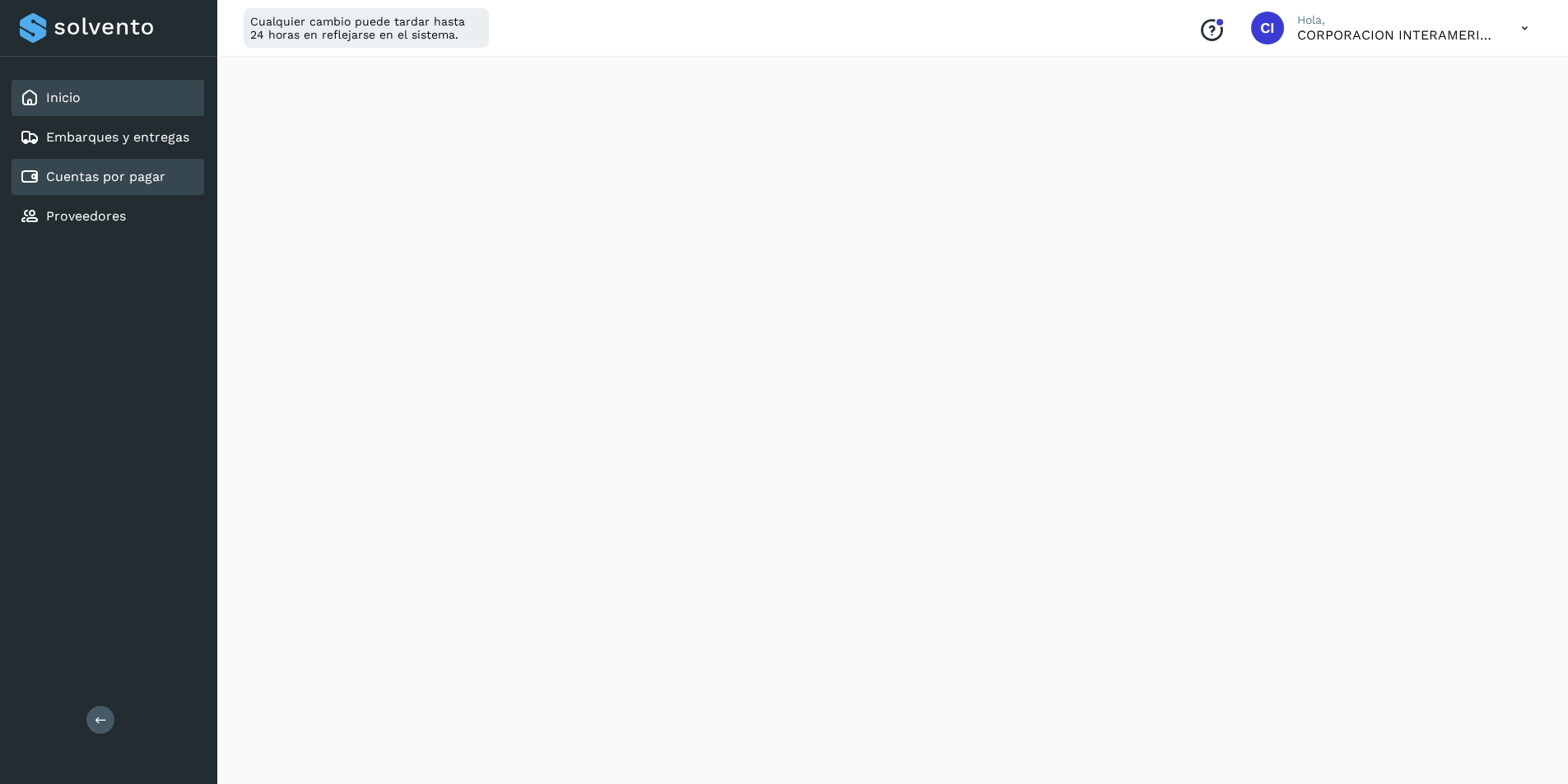 click on "Cuentas por pagar" at bounding box center (92, 177) 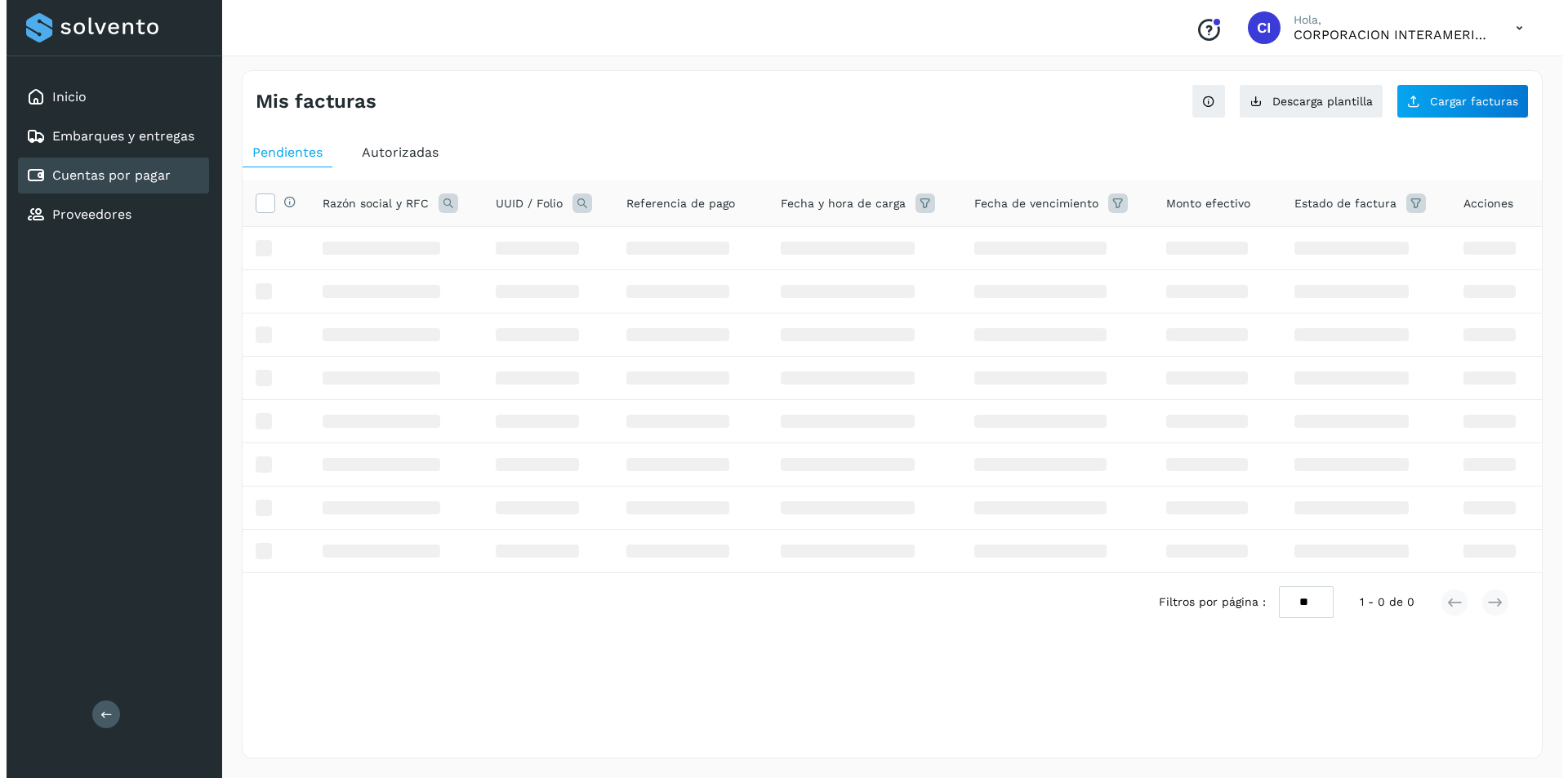scroll, scrollTop: 0, scrollLeft: 0, axis: both 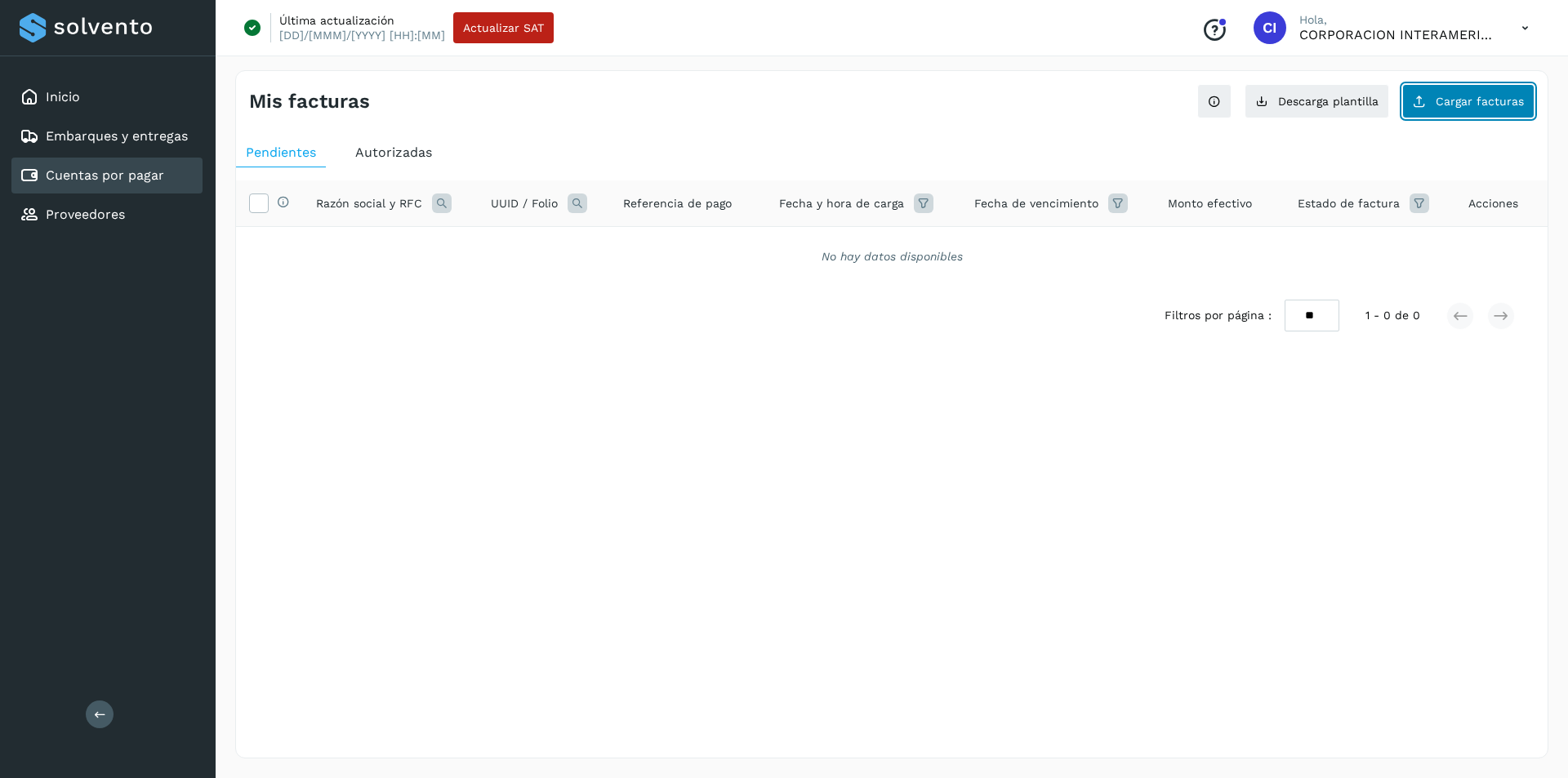 click on "Cargar facturas" 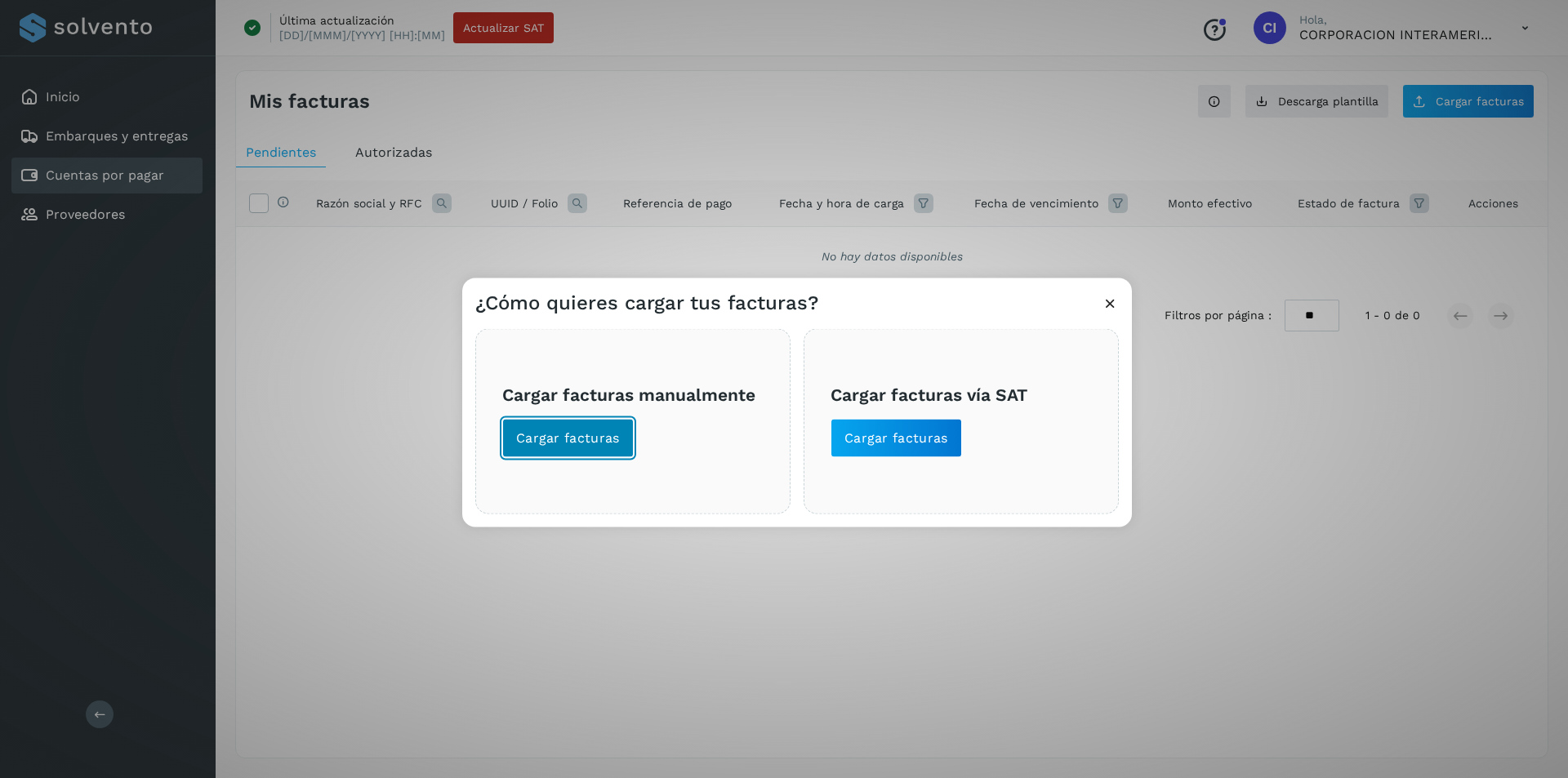 click on "Cargar facturas" 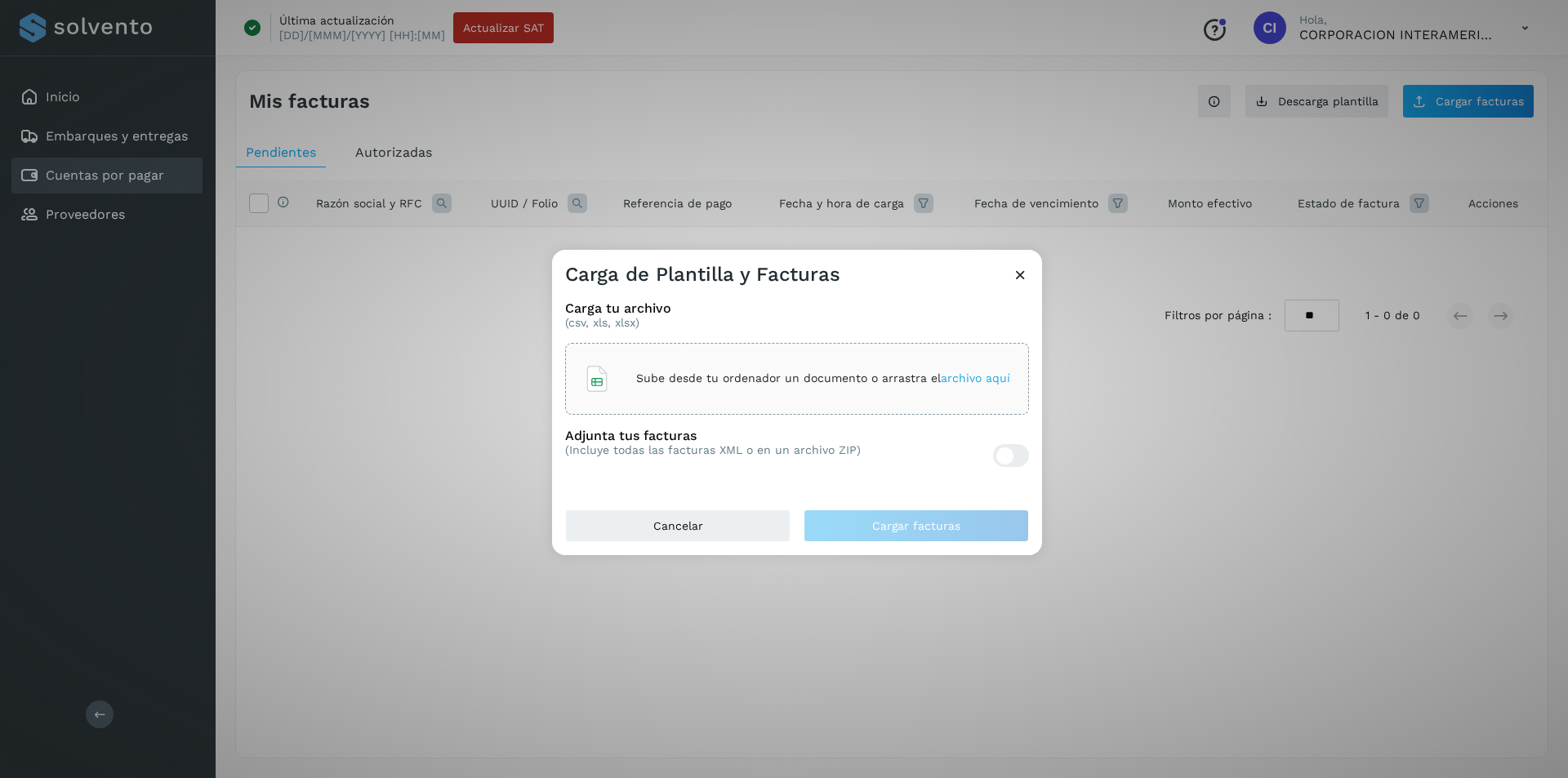 click on "Sube desde tu ordenador un documento o arrastra el  archivo aquí" at bounding box center [823, 378] 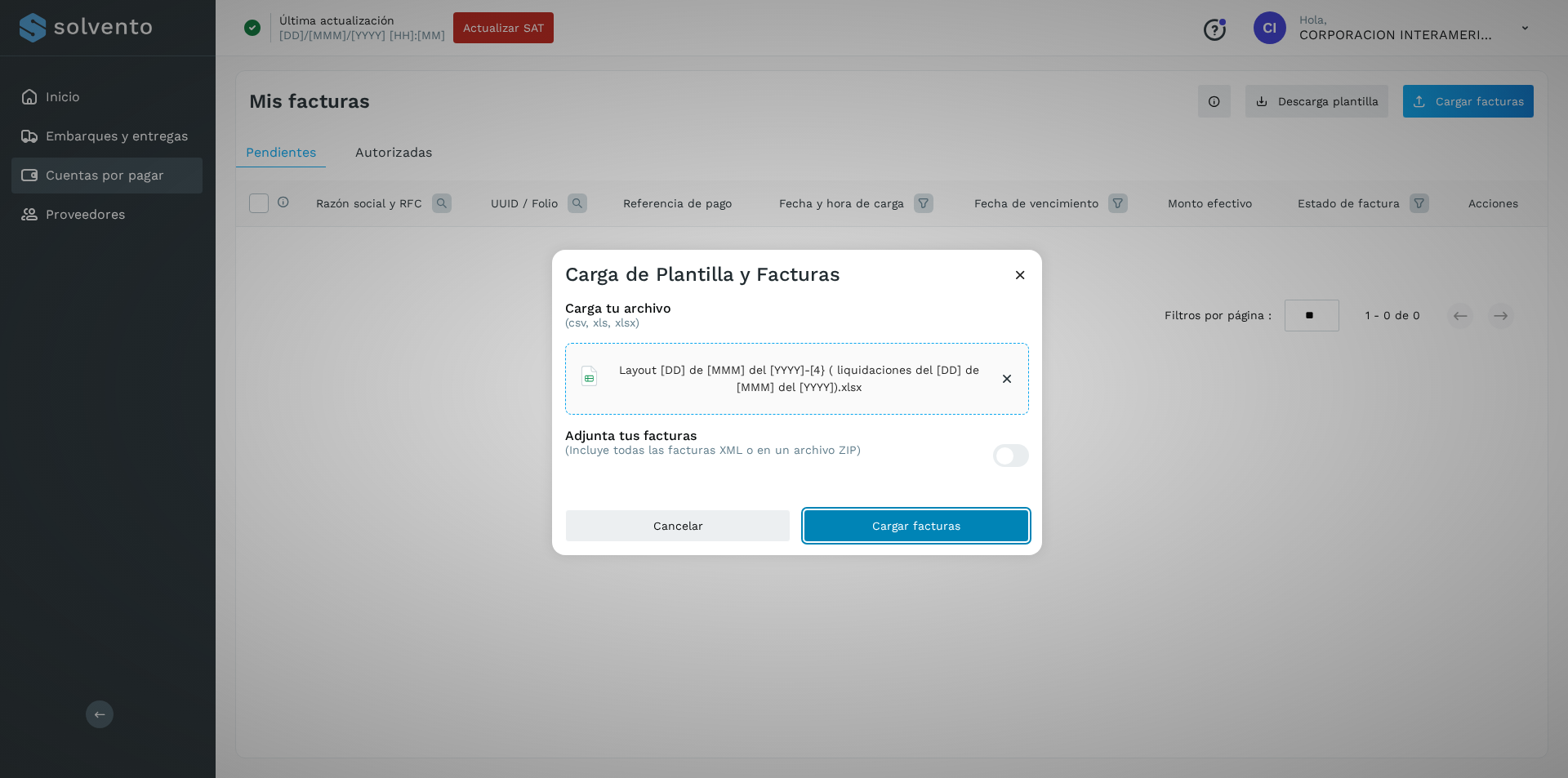 click on "Cargar facturas" 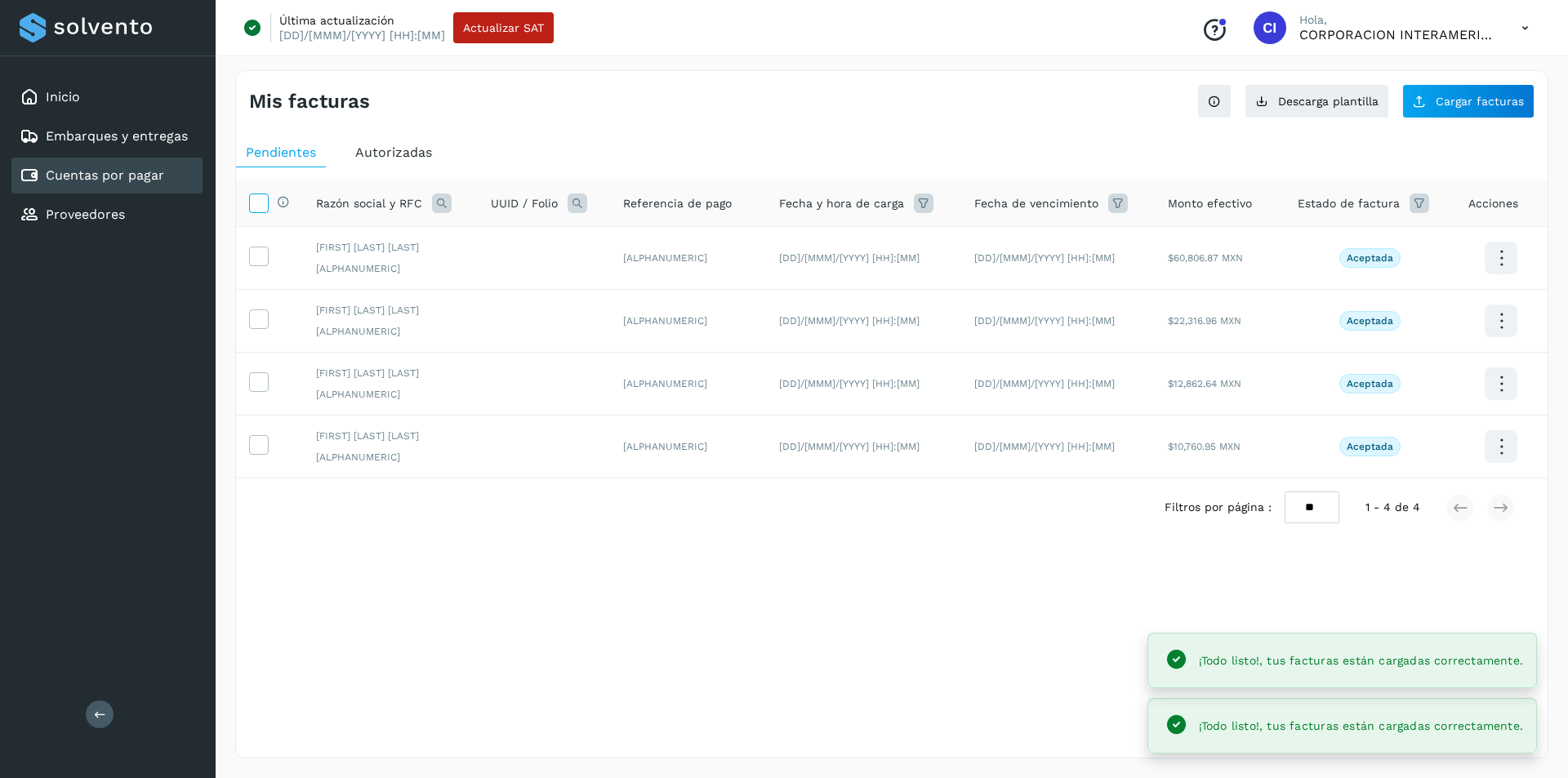 click at bounding box center (258, 202) 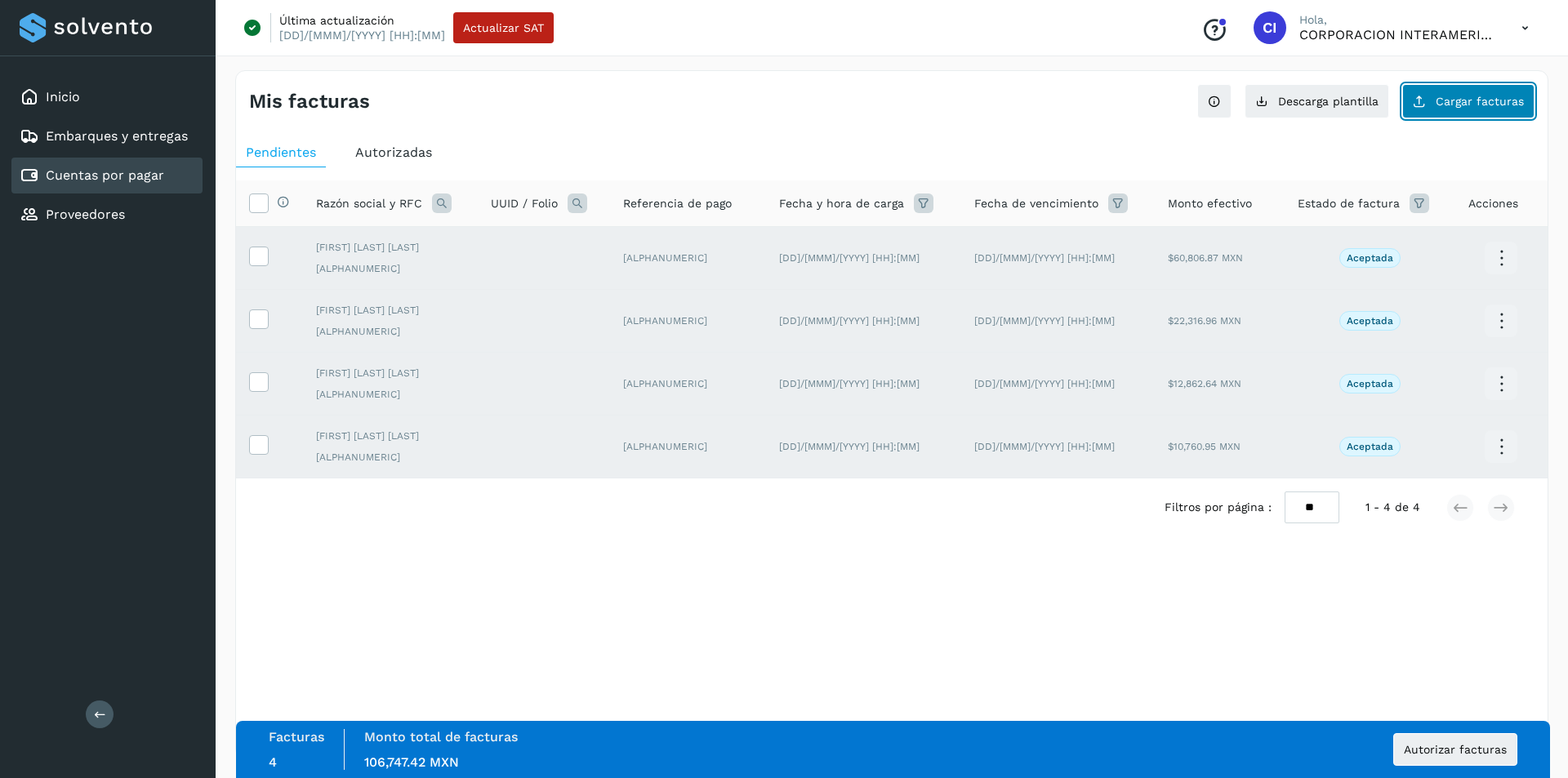 click on "Cargar facturas" 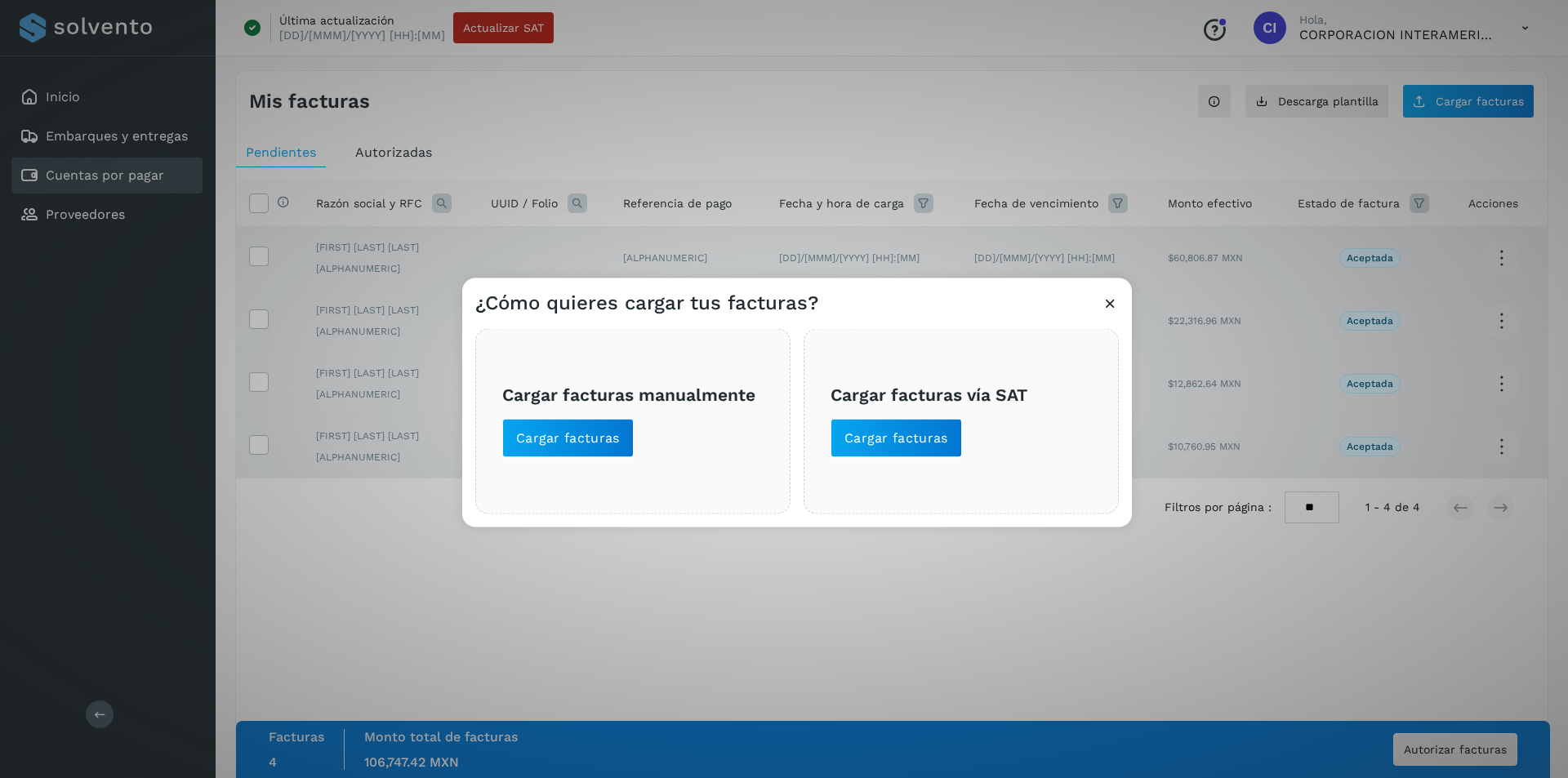 click on "¿Cómo quieres cargar tus facturas? Cargar facturas manualmente Cargar facturas Cargar facturas vía SAT Cargar facturas" at bounding box center (784, 389) 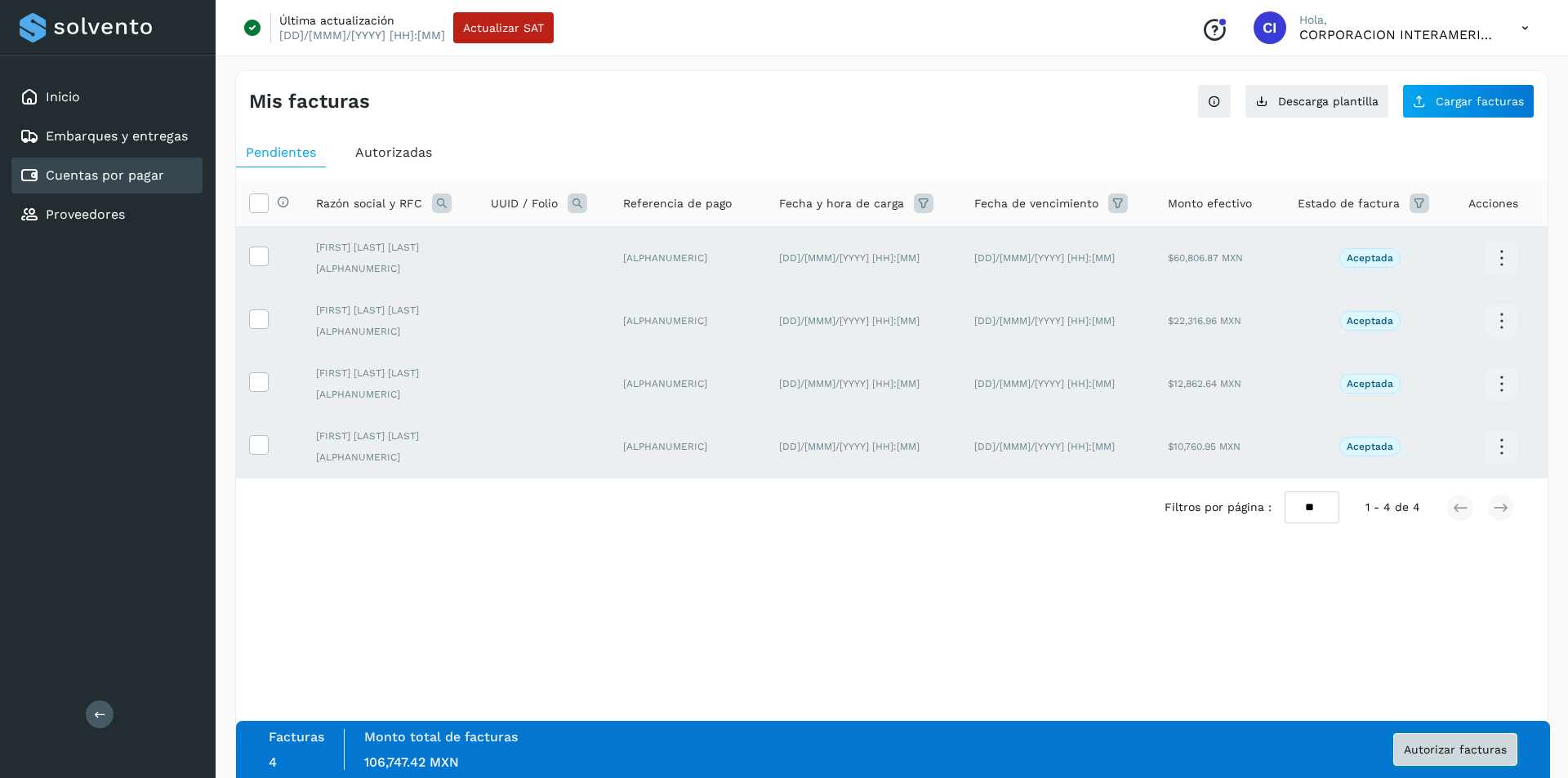 click on "Autorizar facturas" 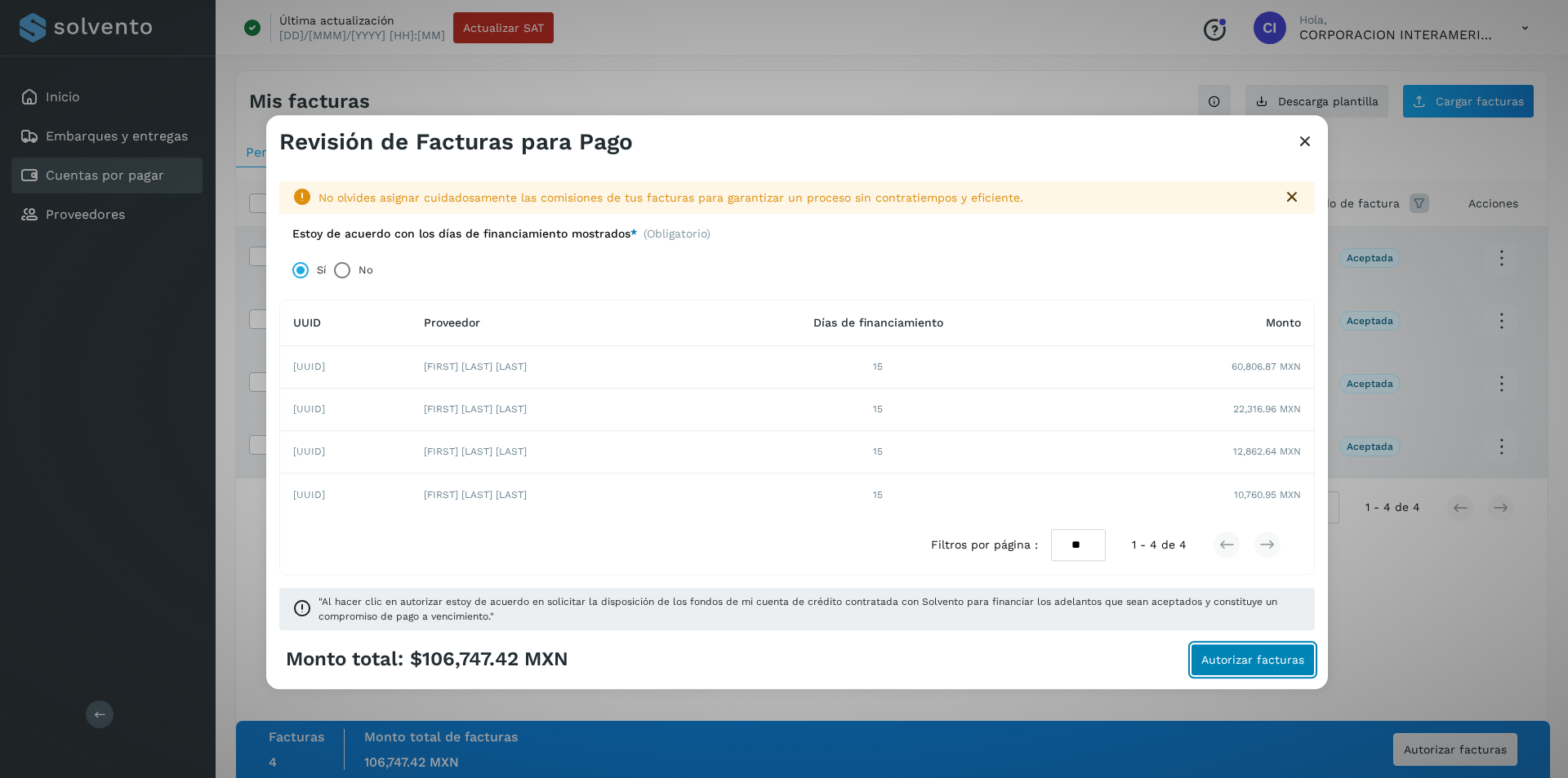 click on "Autorizar facturas" 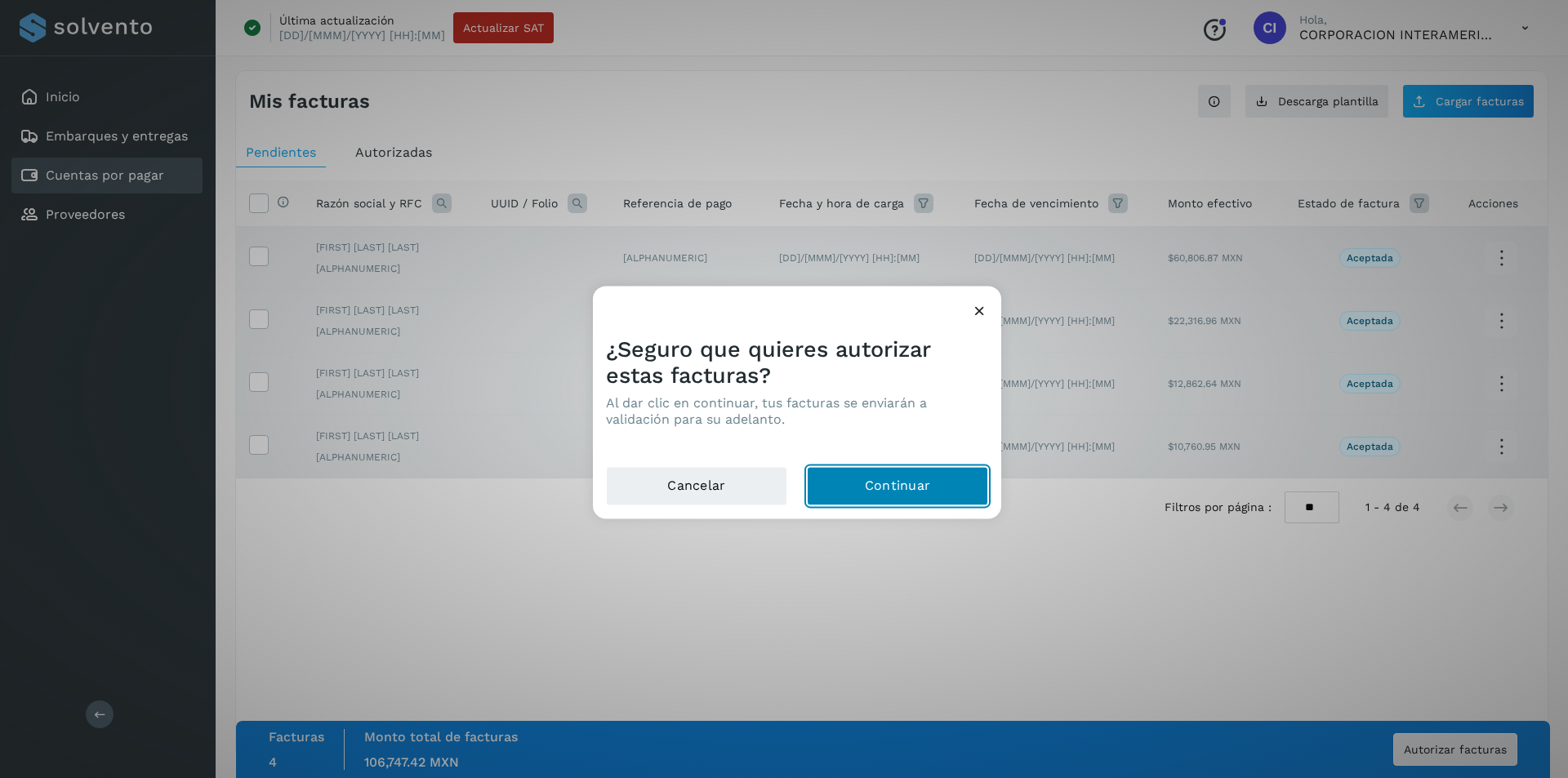 click on "Continuar" 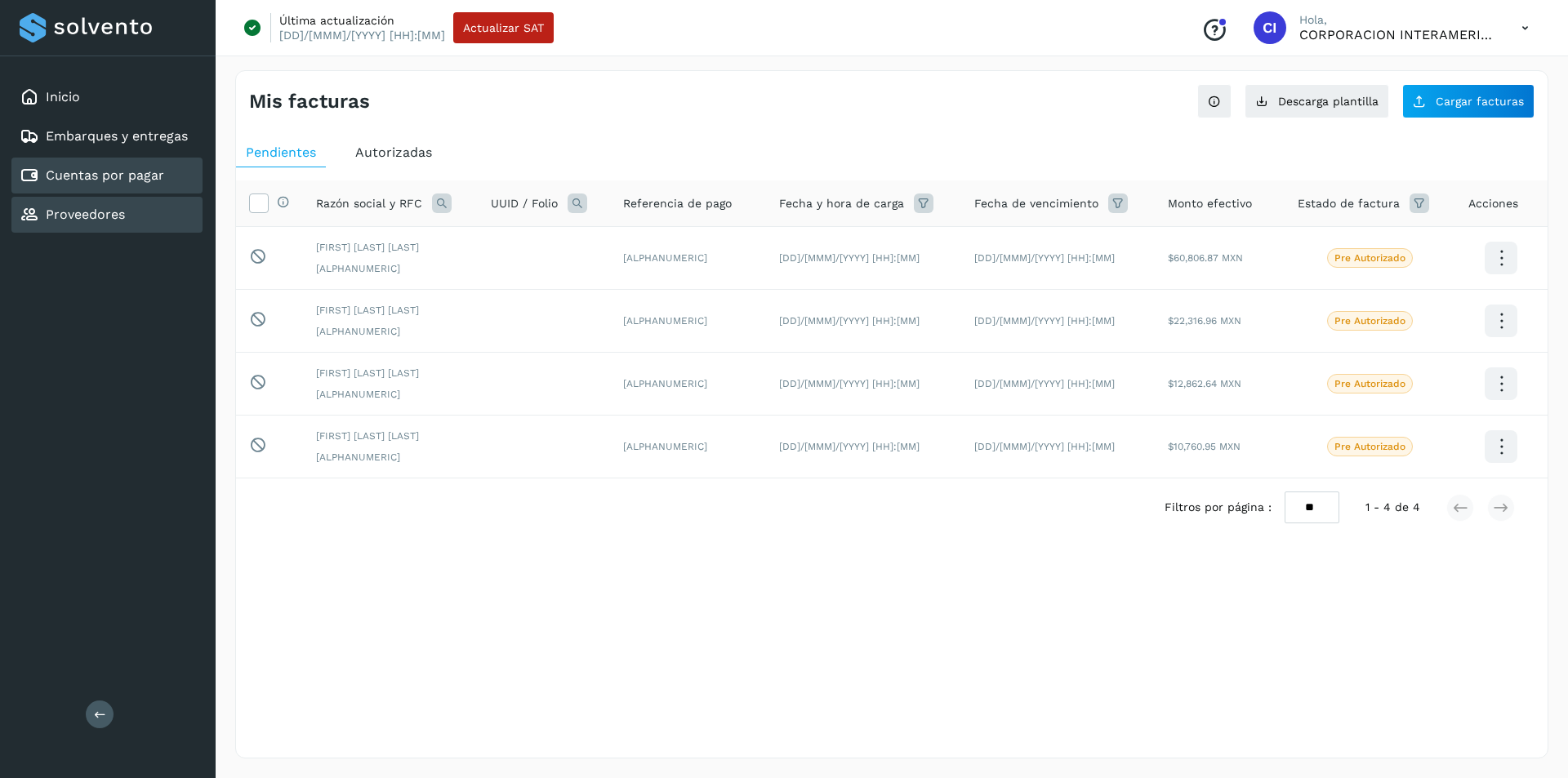 click on "Proveedores" at bounding box center (85, 214) 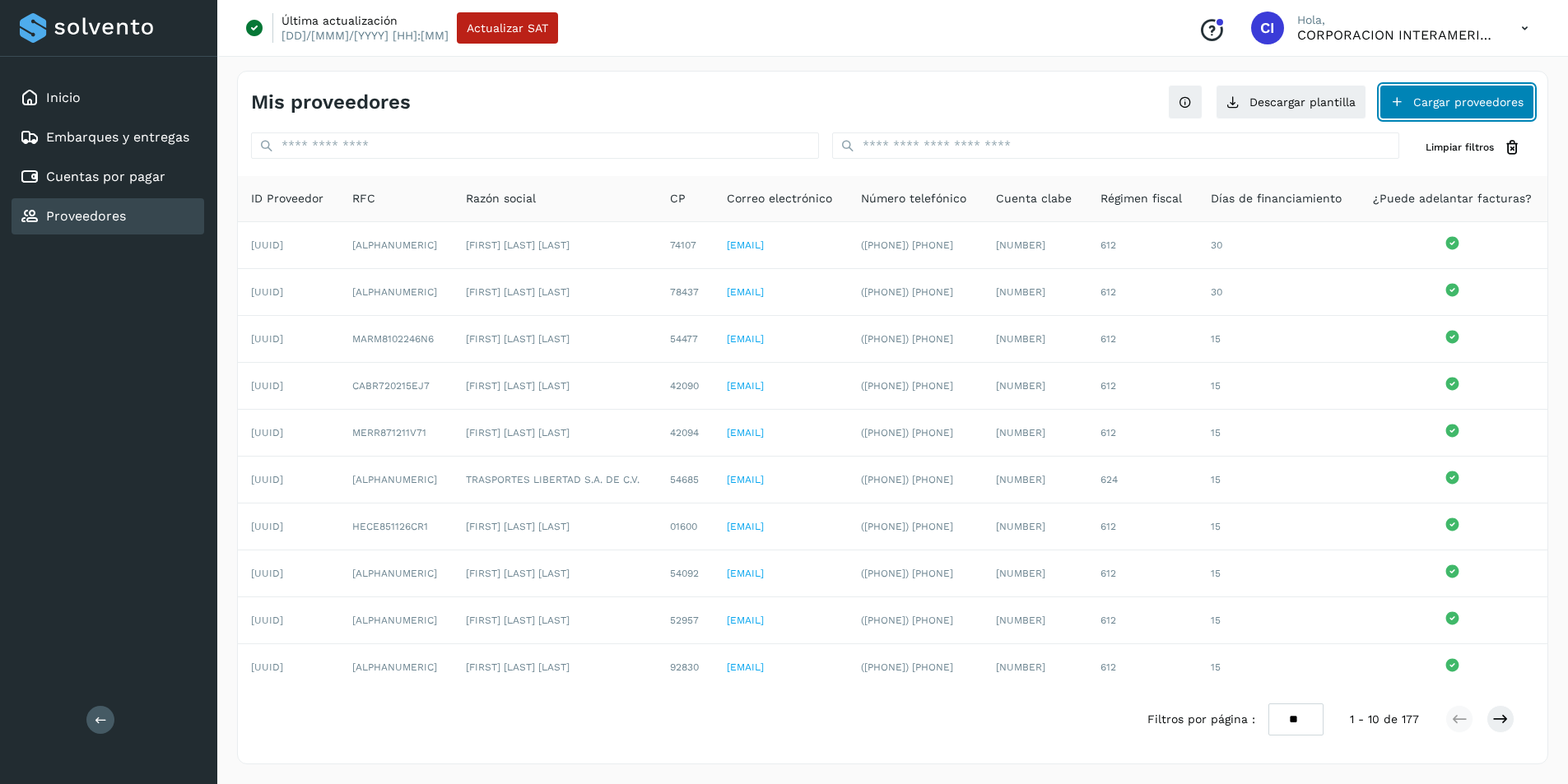 click on "Cargar proveedores" at bounding box center [1457, 102] 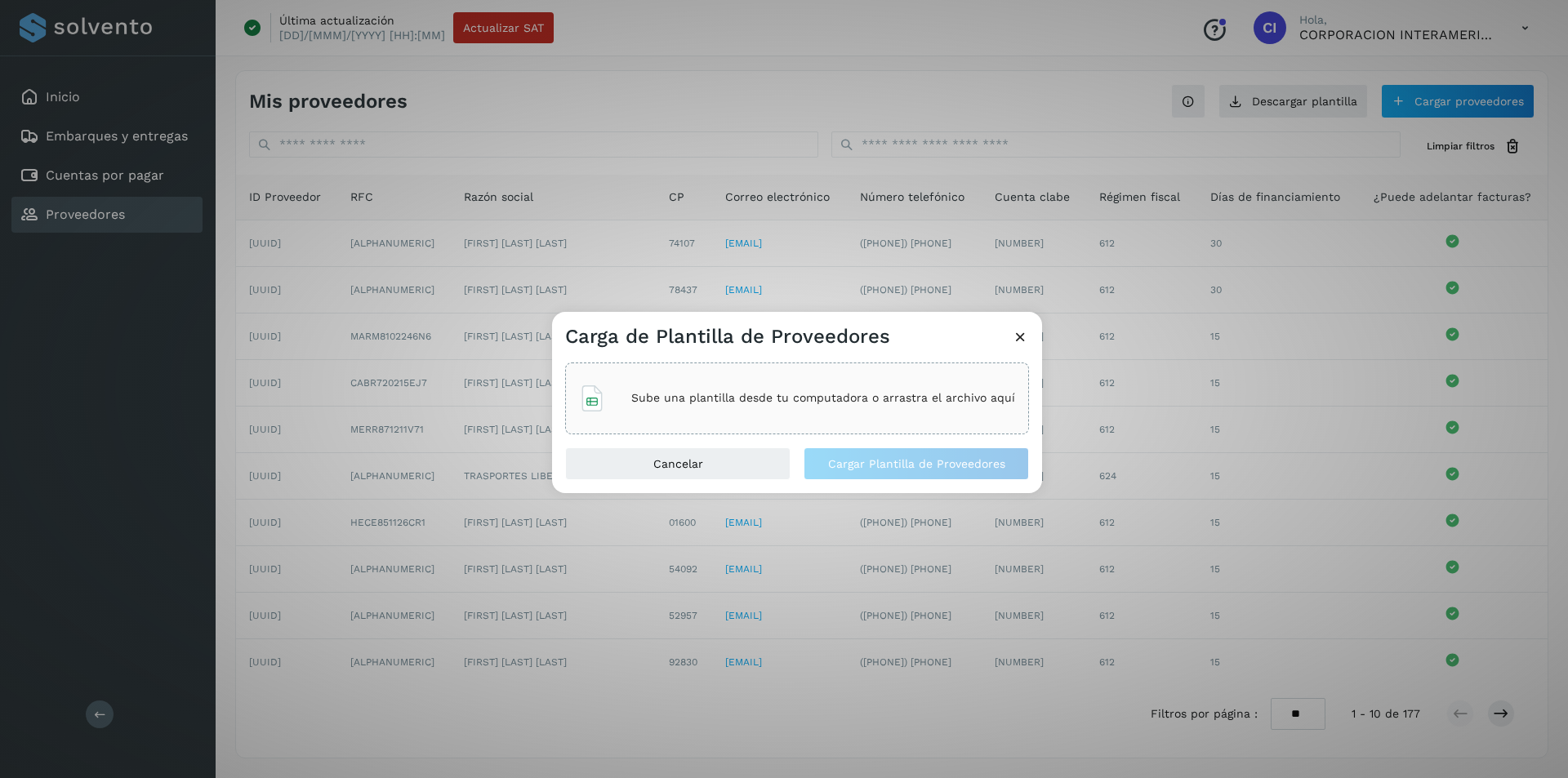 click on "Sube una plantilla desde tu computadora o arrastra el archivo aquí" at bounding box center (823, 398) 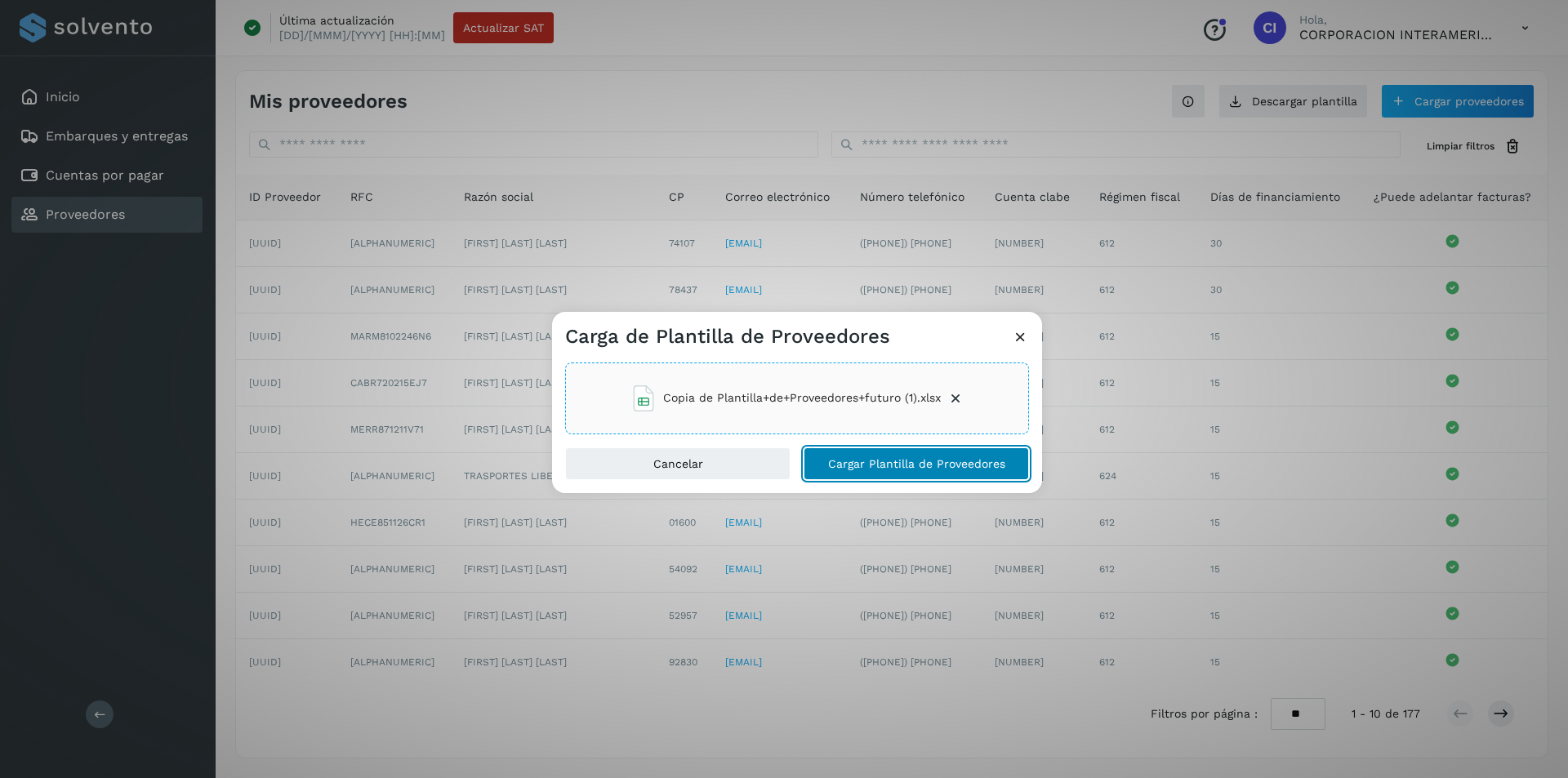 click on "Cargar Plantilla de Proveedores" 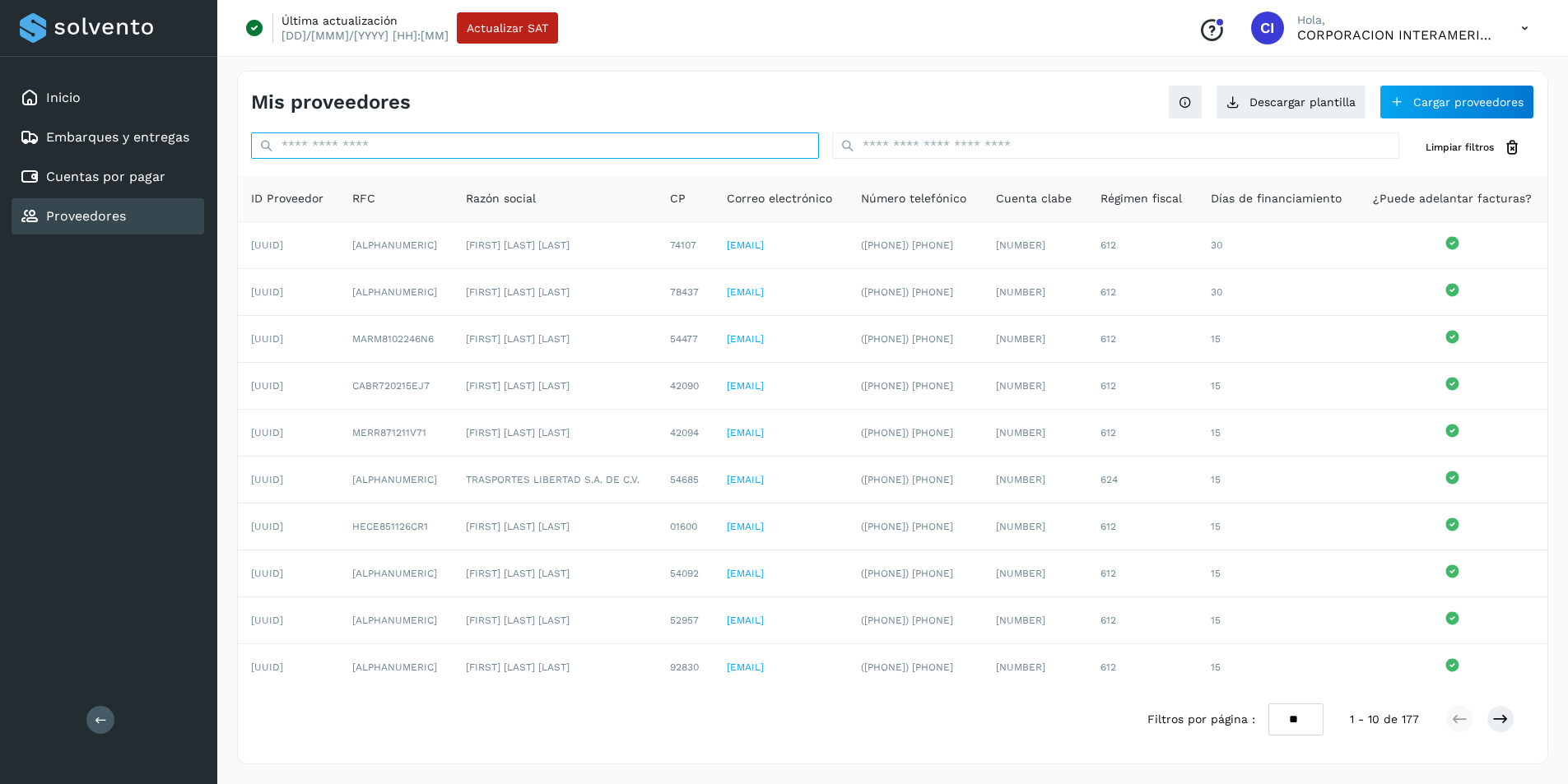 click at bounding box center [535, 146] 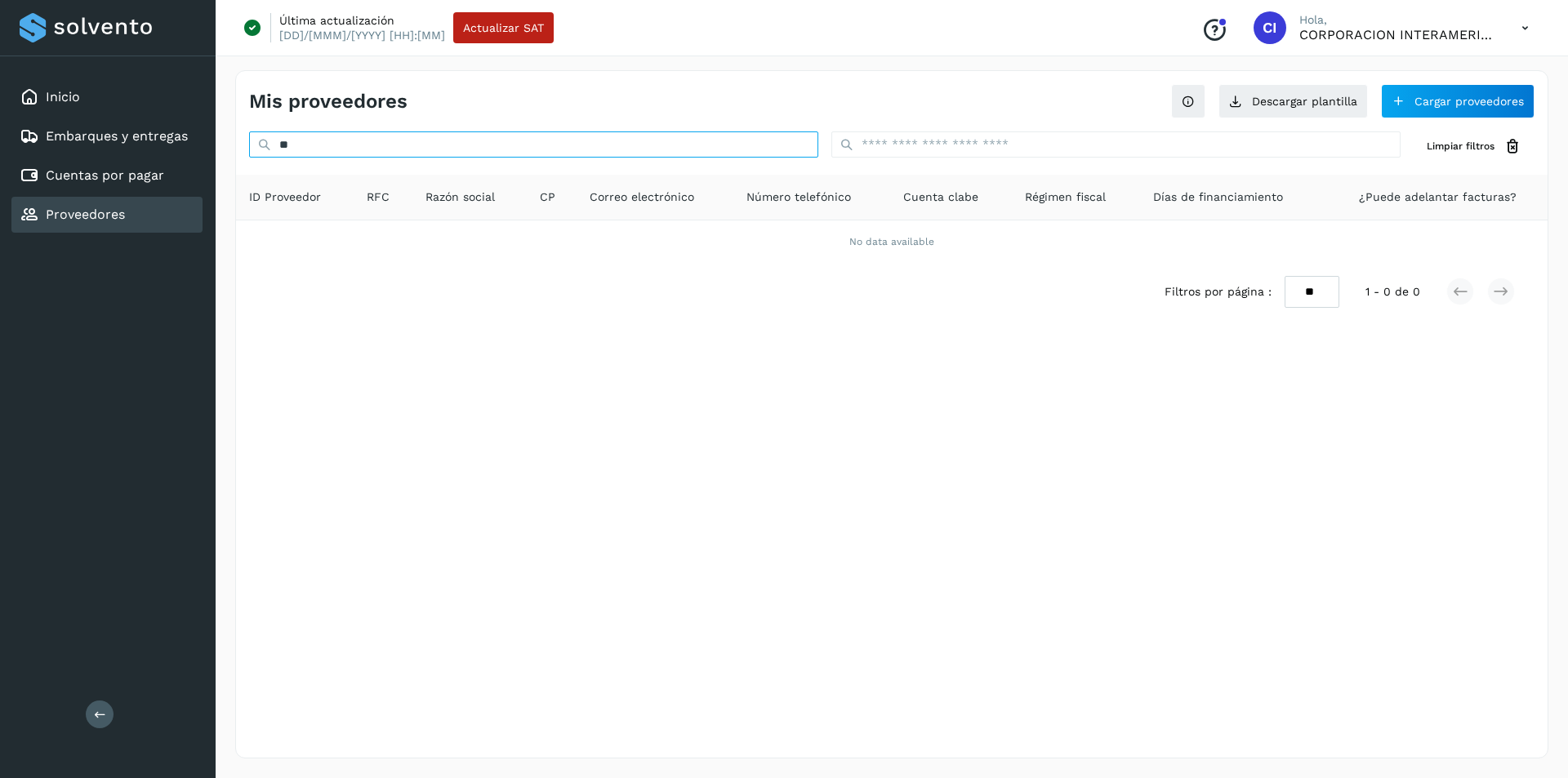 type on "*" 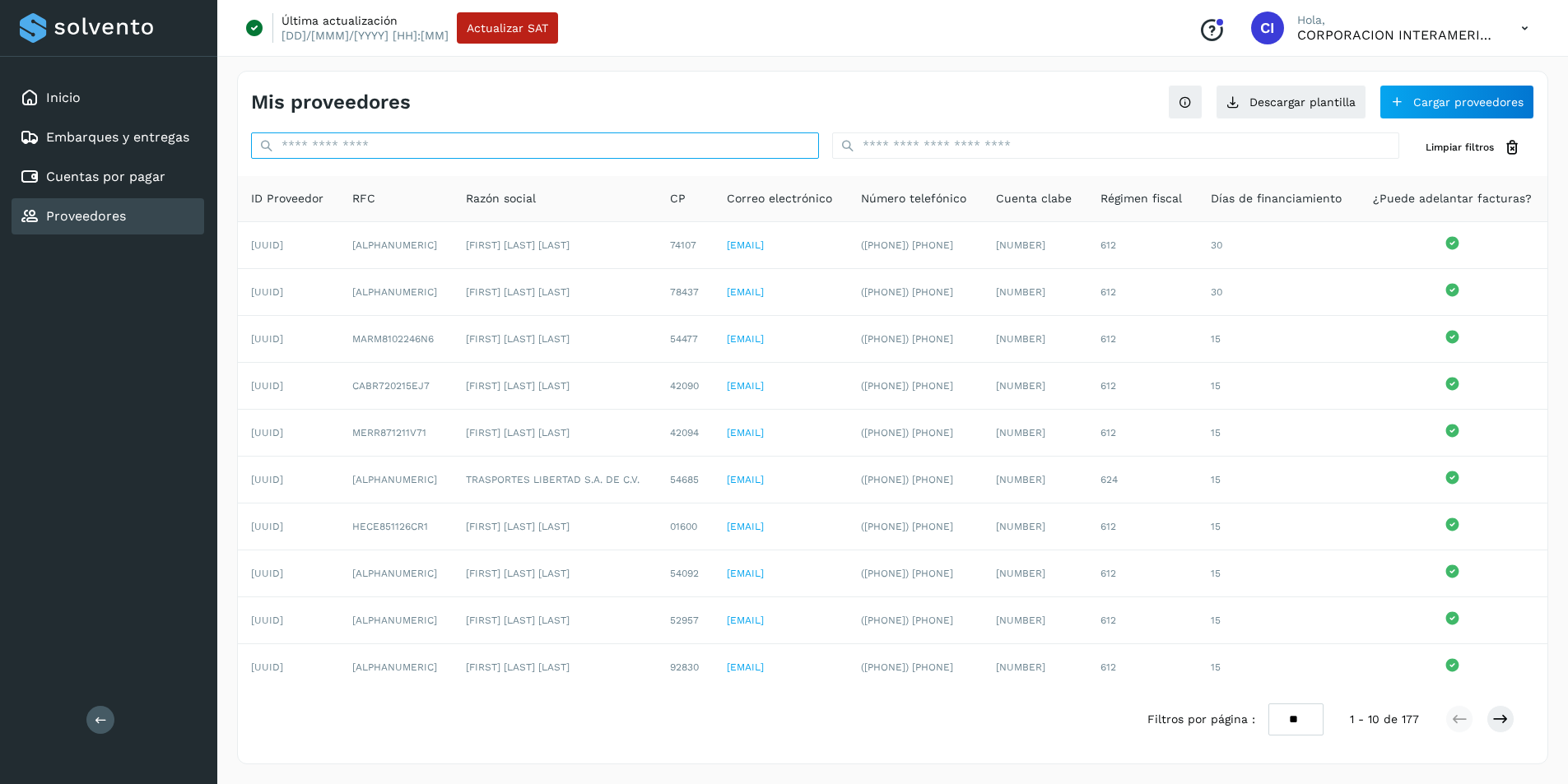type on "*" 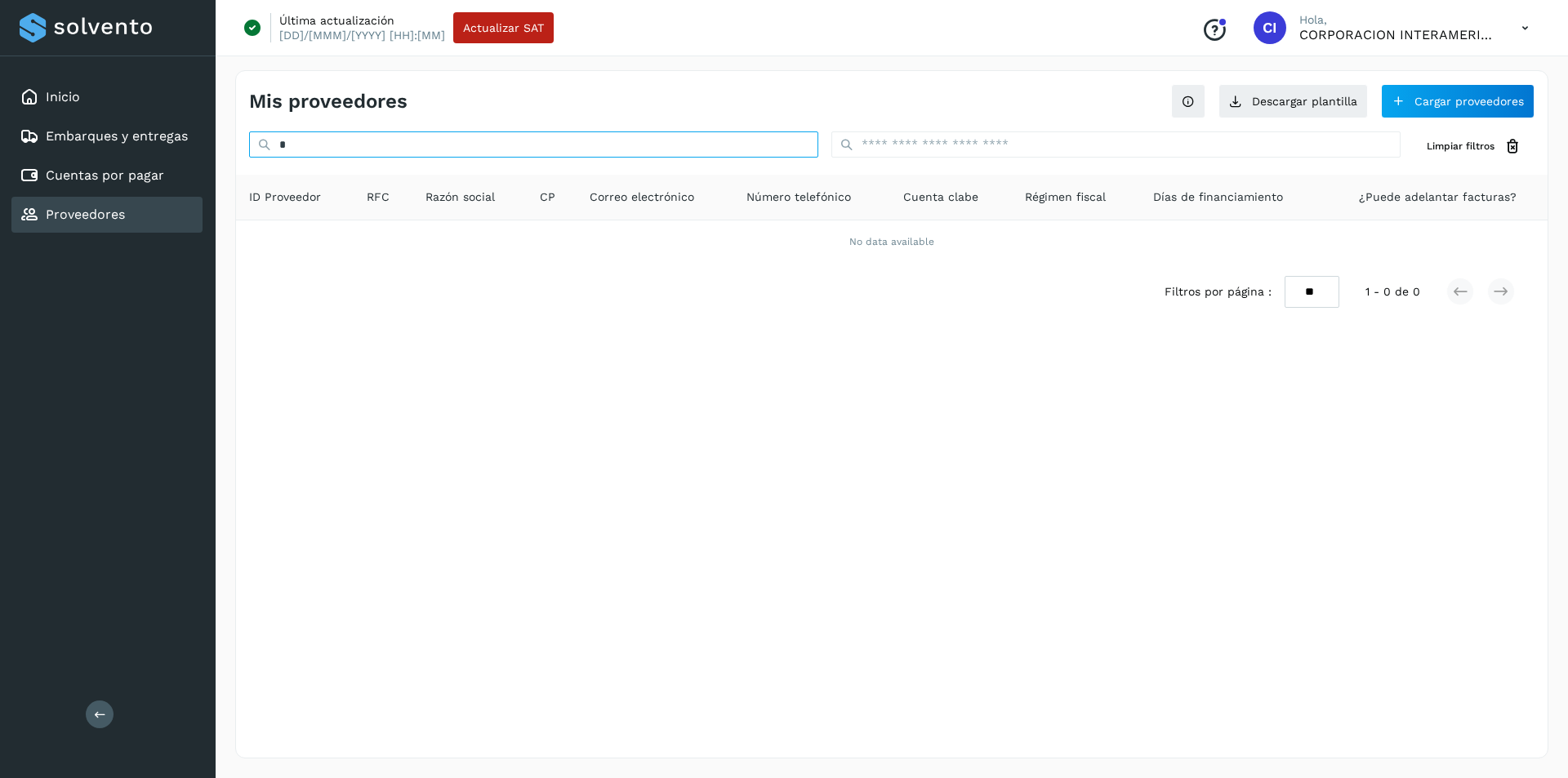 type 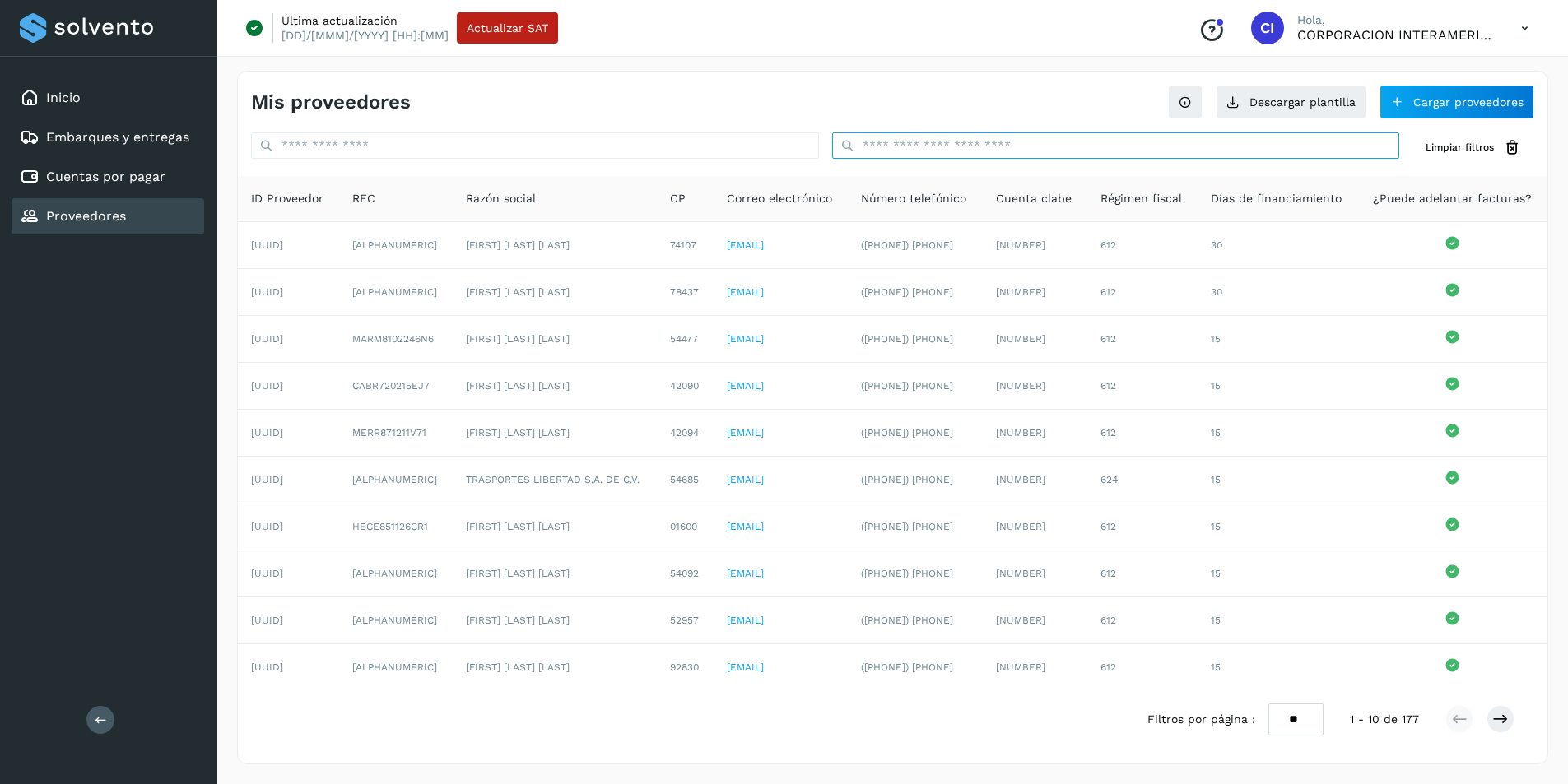 click at bounding box center [1116, 146] 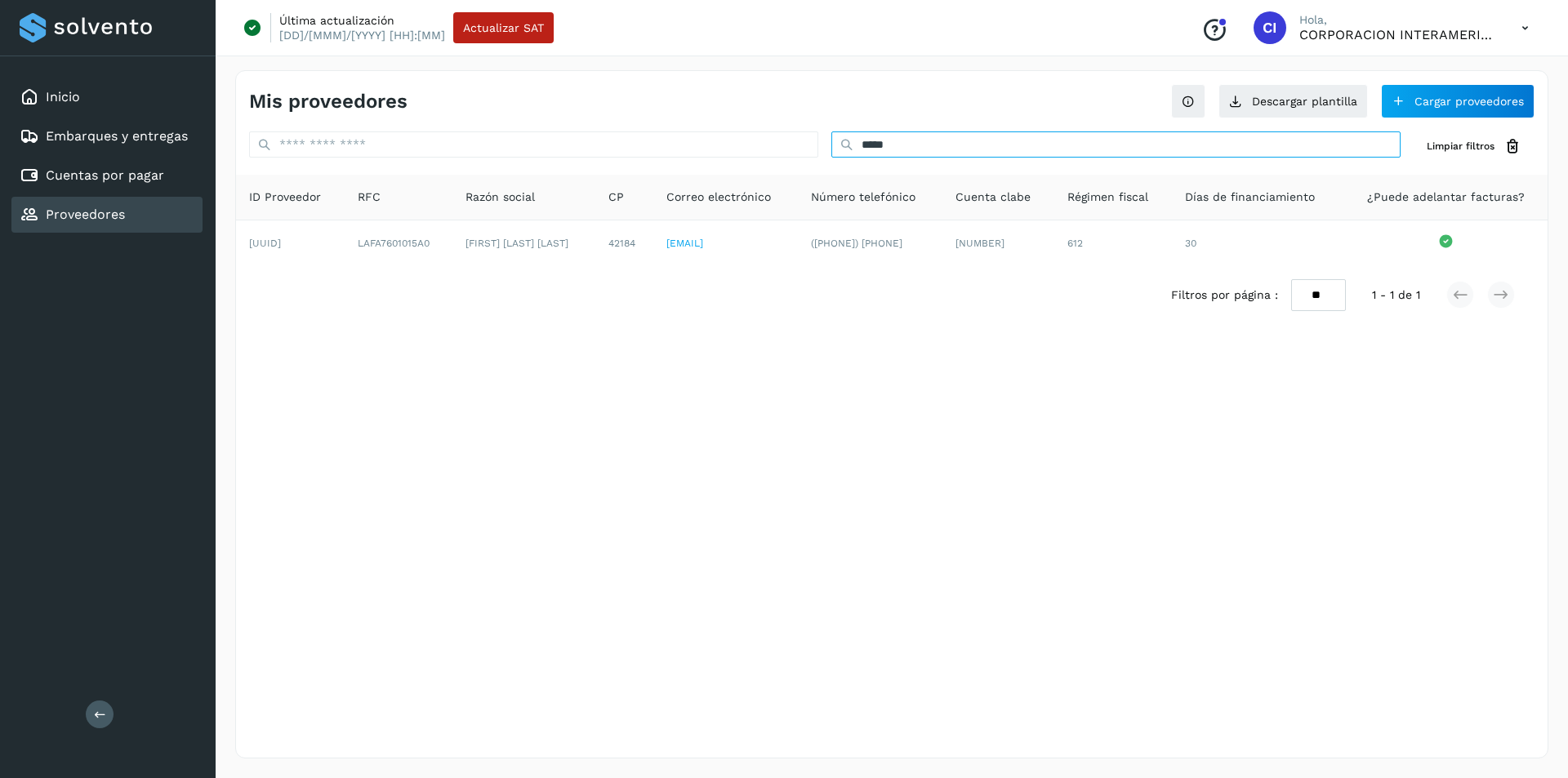 type on "*****" 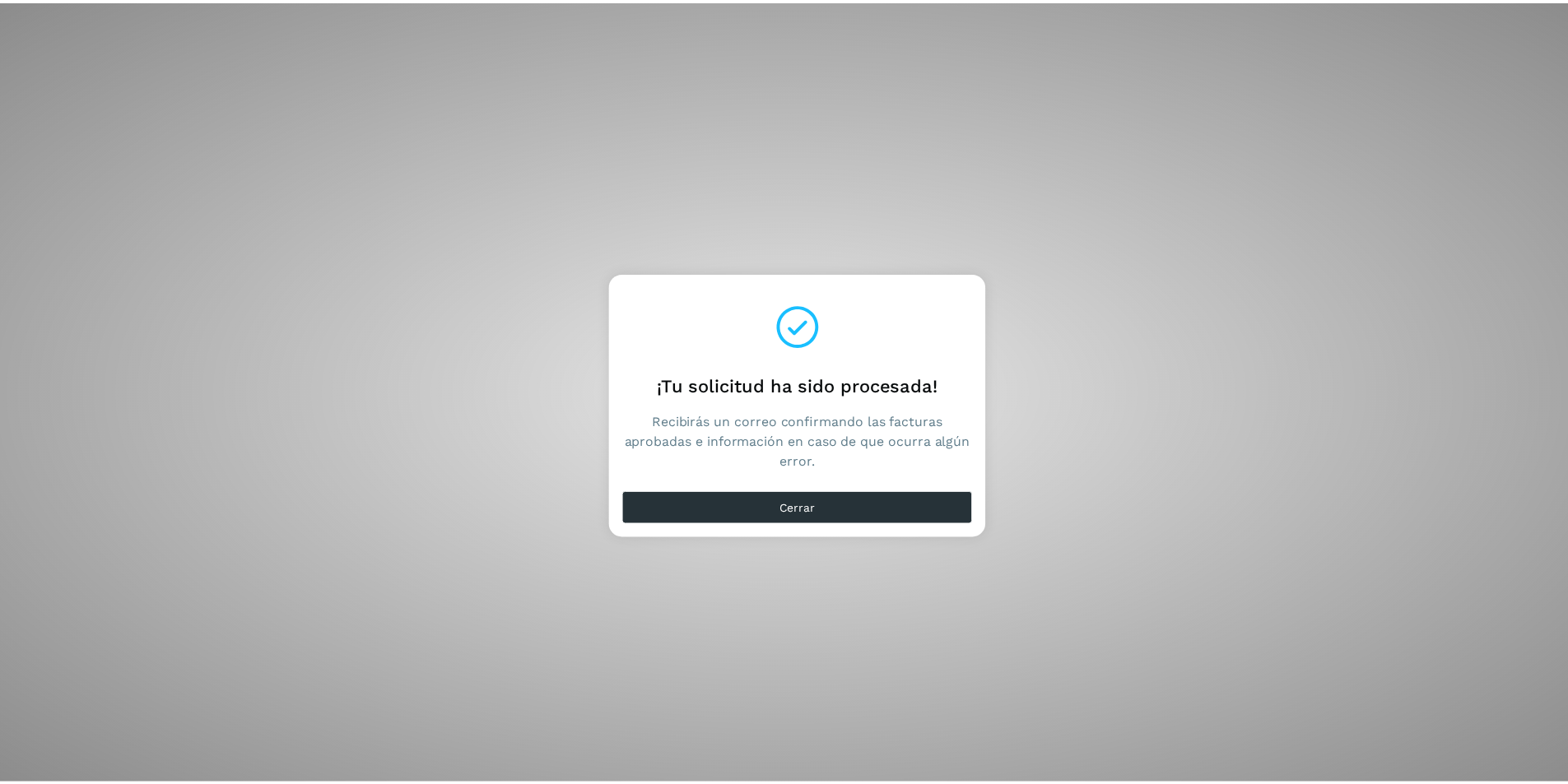 scroll, scrollTop: 0, scrollLeft: 0, axis: both 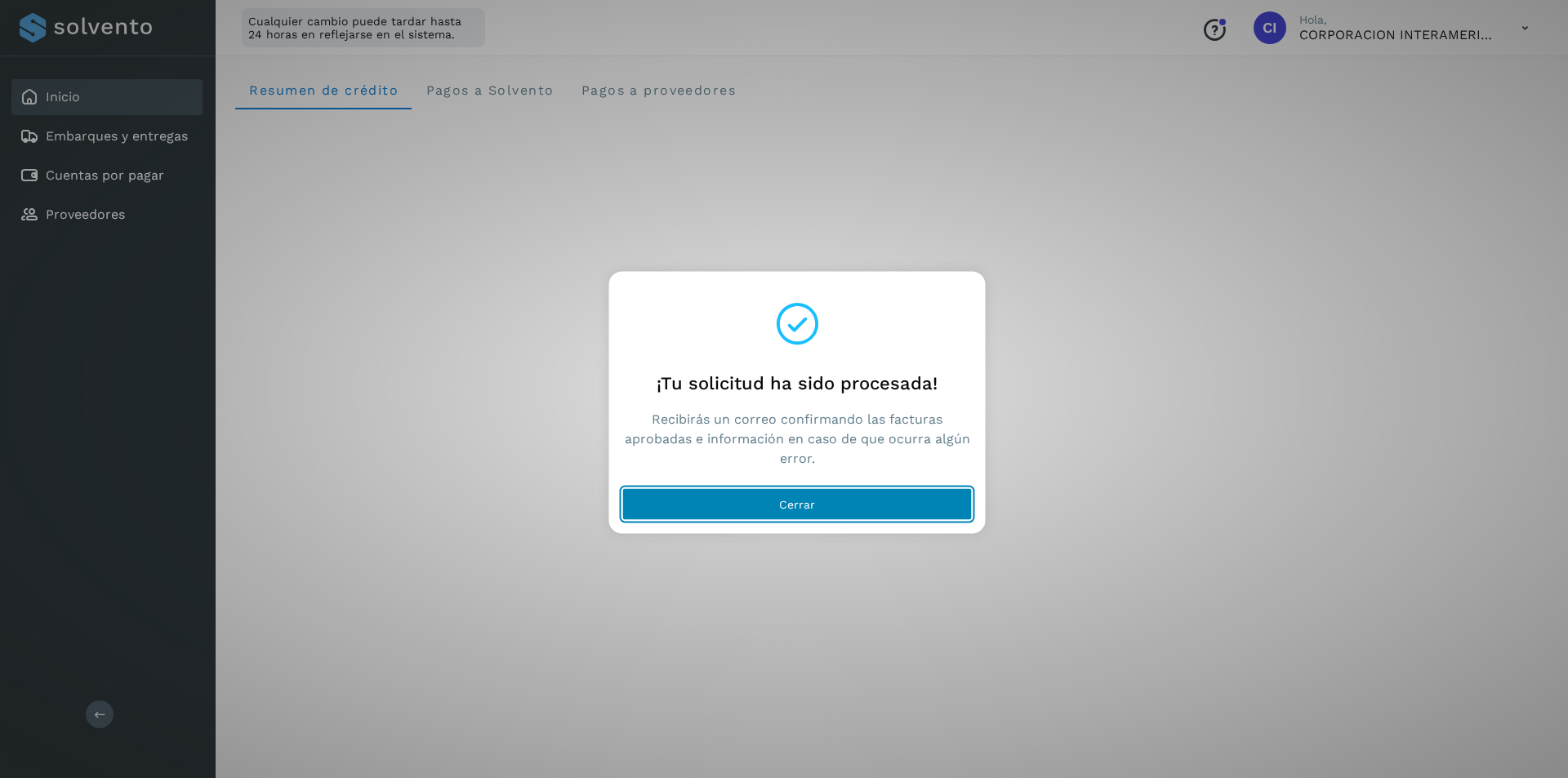 click on "Cerrar" 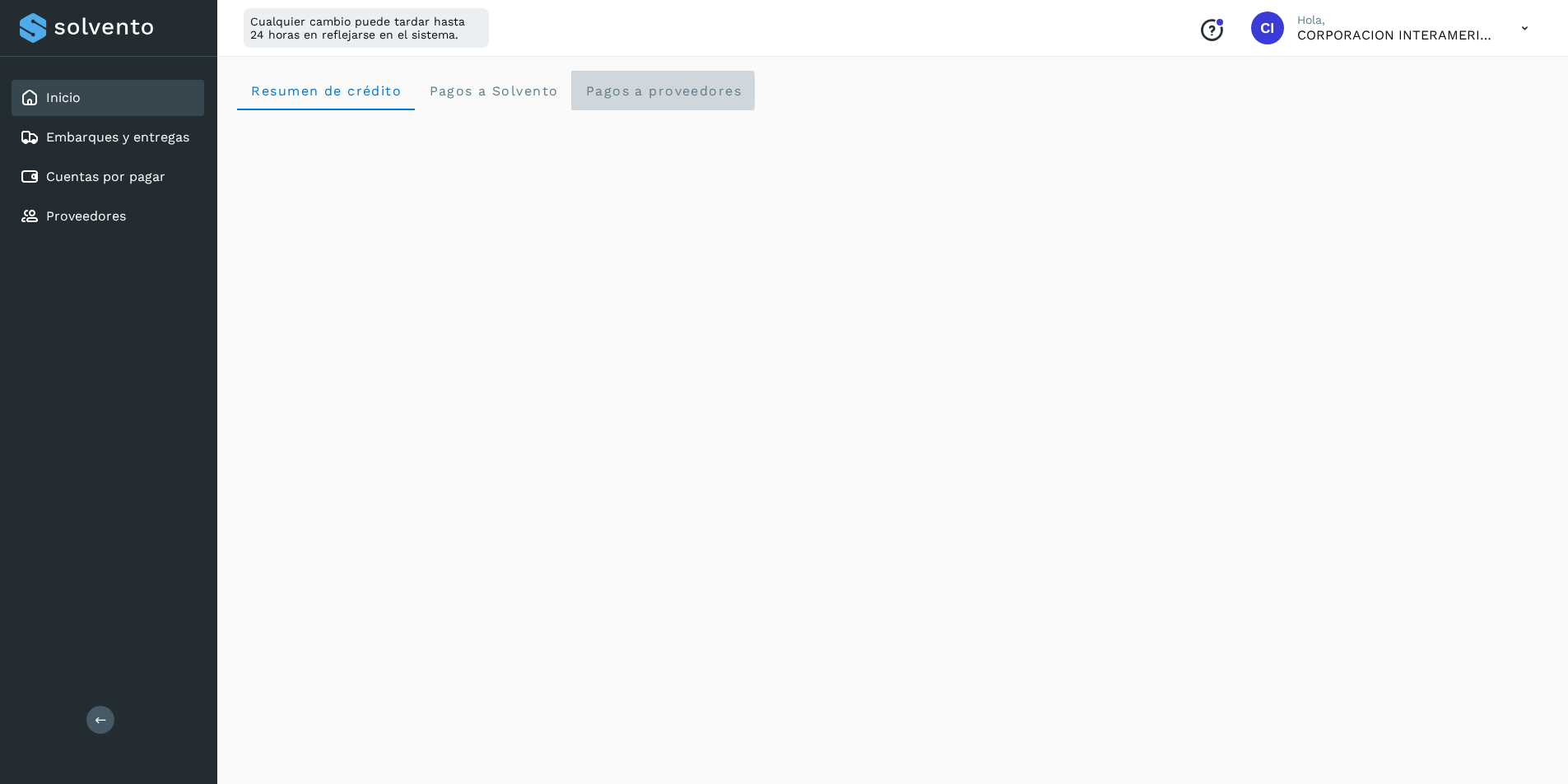 click on "Pagos a proveedores" 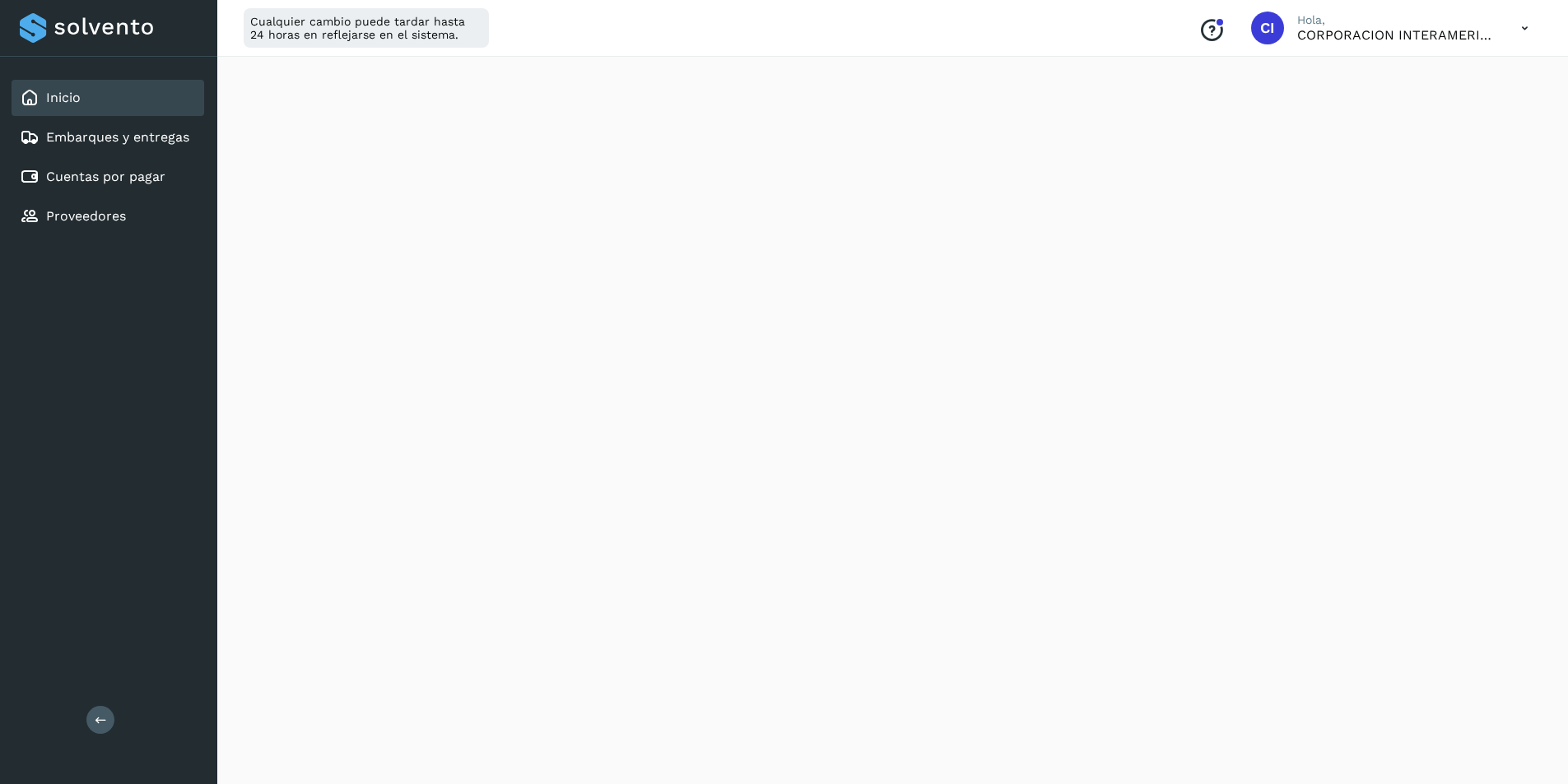 scroll, scrollTop: 96, scrollLeft: 0, axis: vertical 